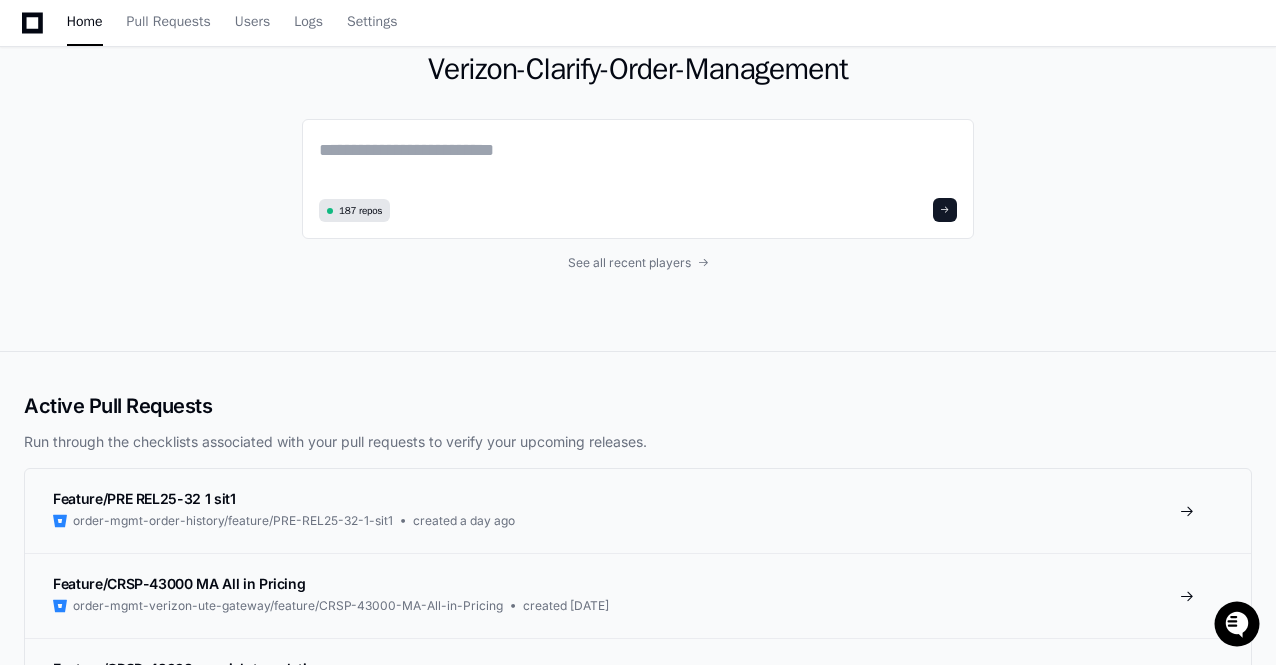 scroll, scrollTop: 200, scrollLeft: 0, axis: vertical 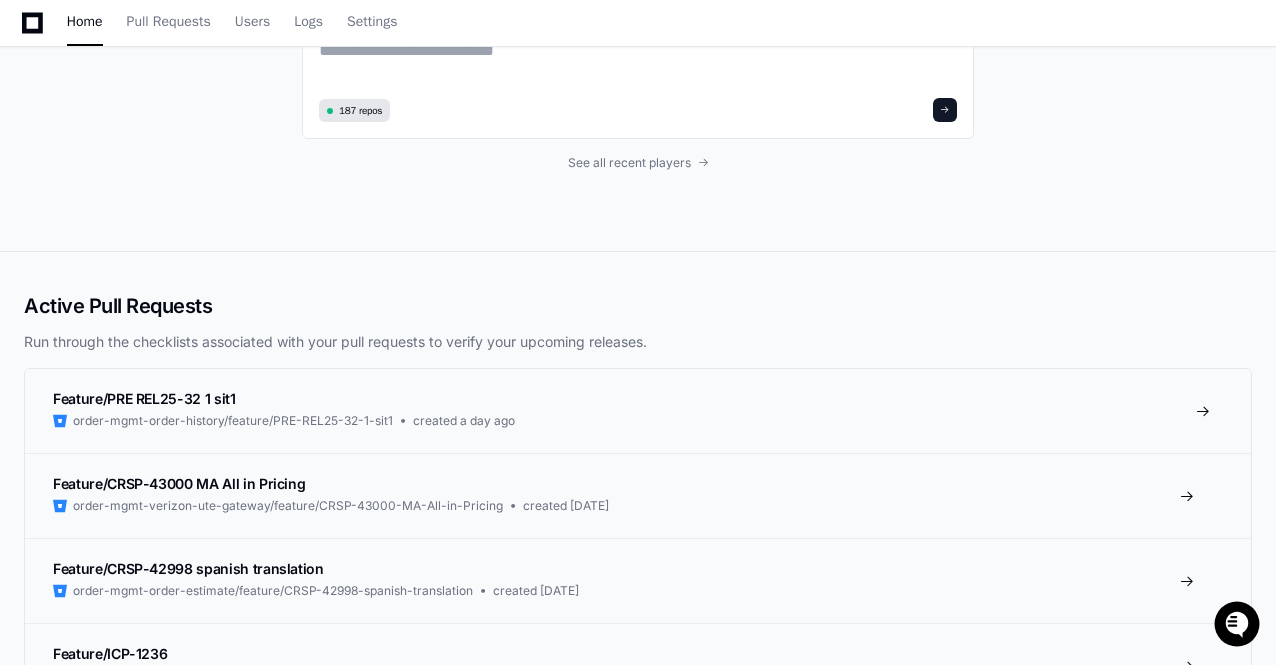 click on "Feature/PRE REL25-32 1 sit1" 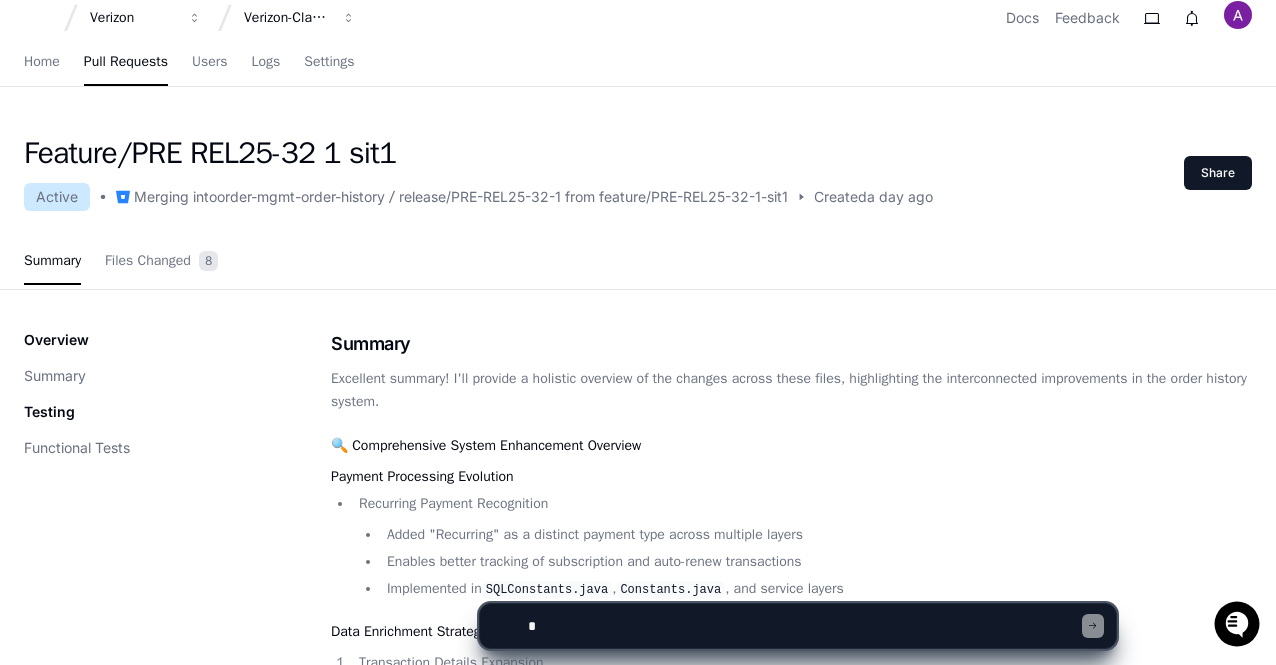 scroll, scrollTop: 0, scrollLeft: 0, axis: both 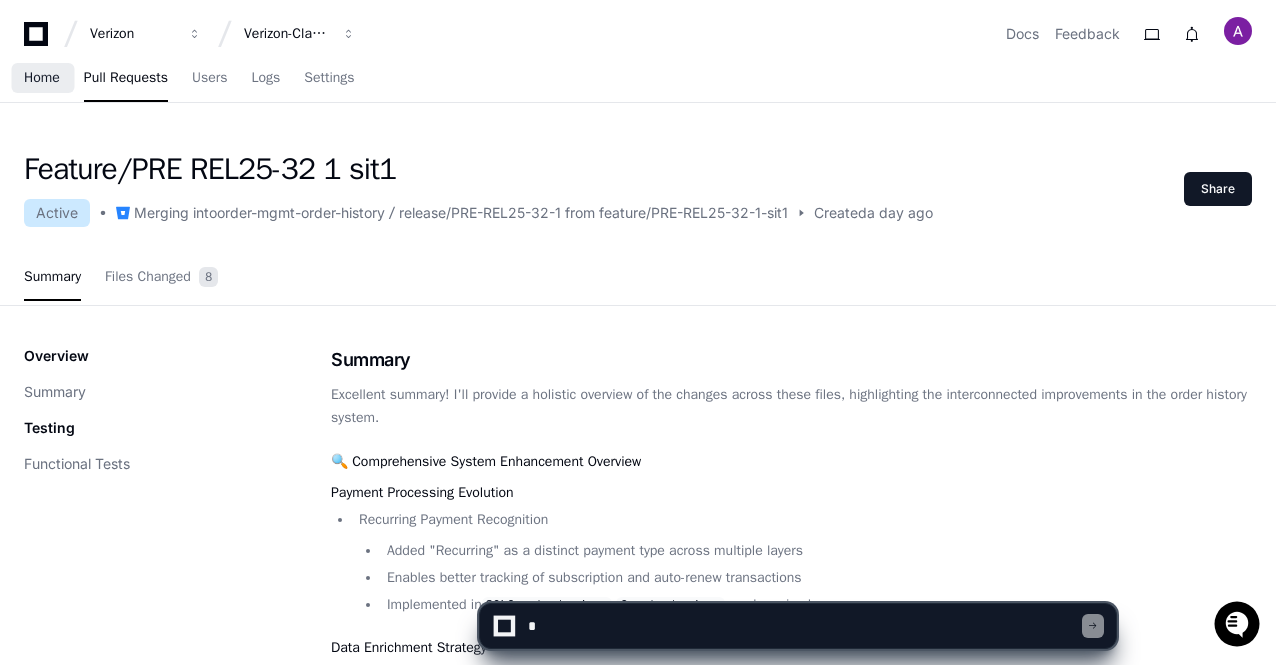 click on "Home" at bounding box center (42, 78) 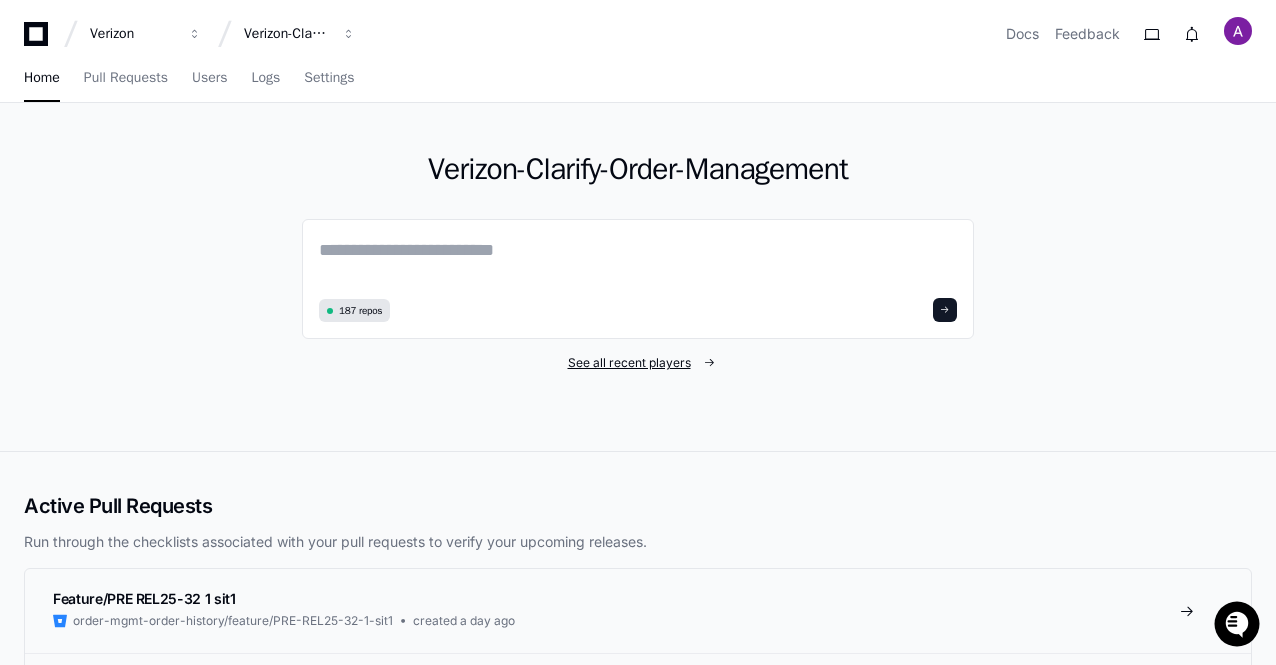 click on "See all recent players" 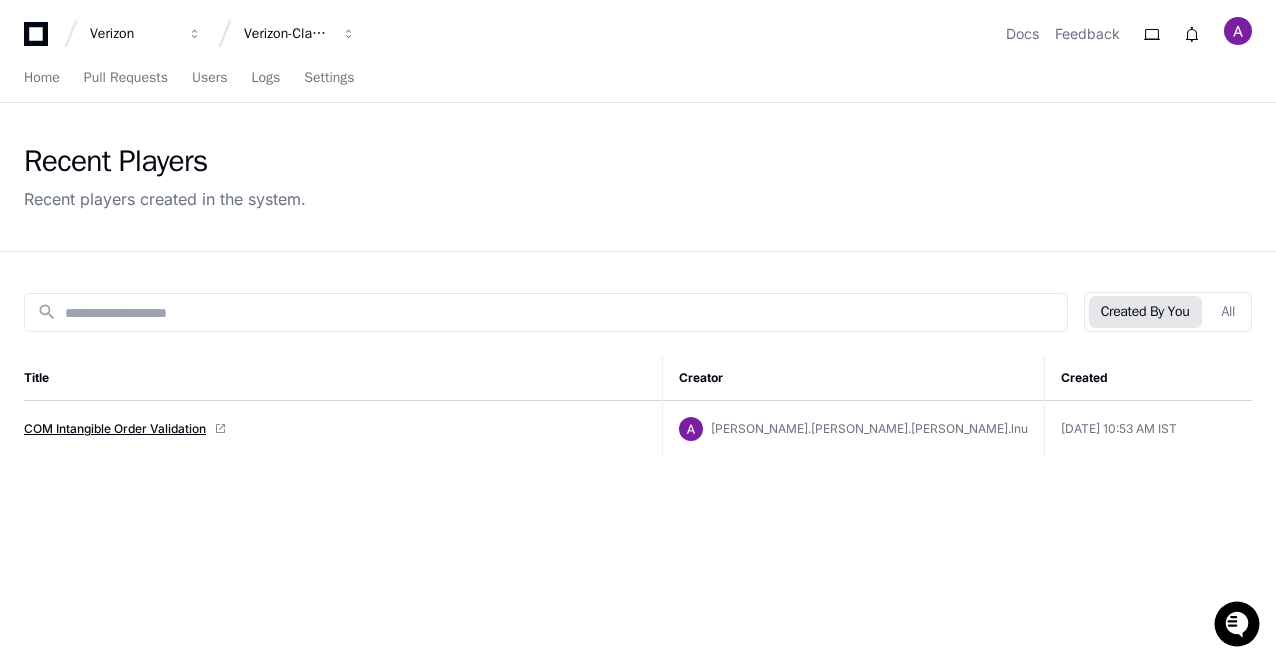 click on "COM Intangible Order Validation" 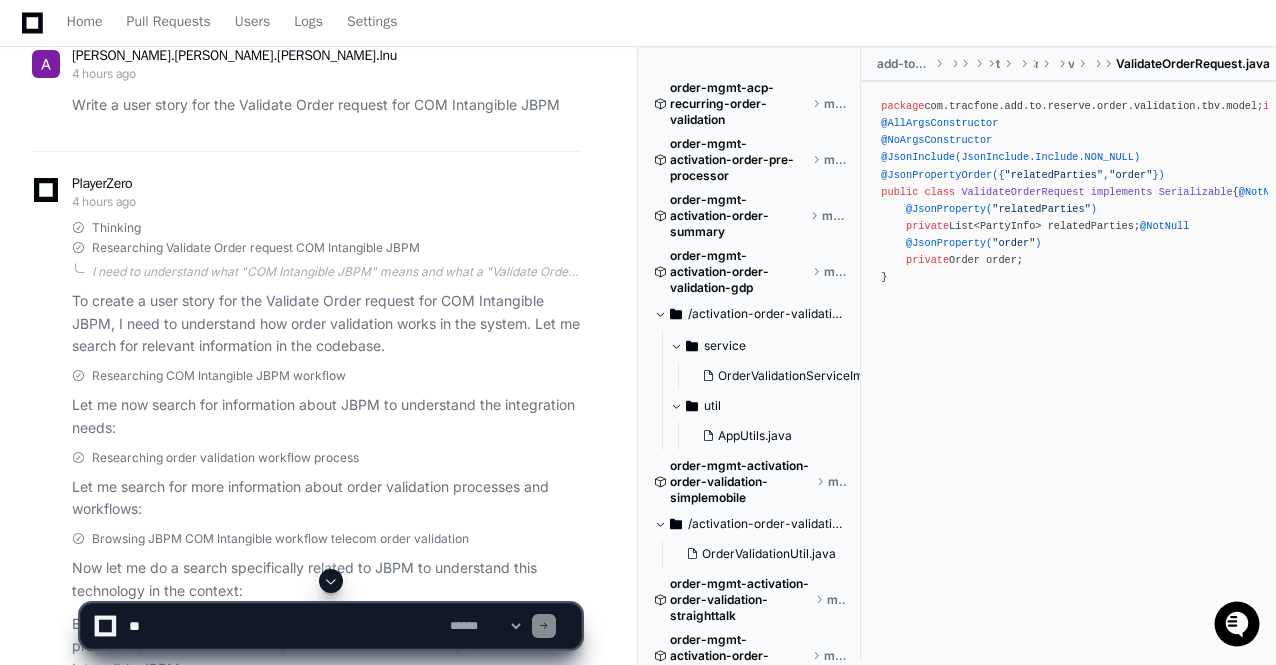 scroll, scrollTop: 0, scrollLeft: 0, axis: both 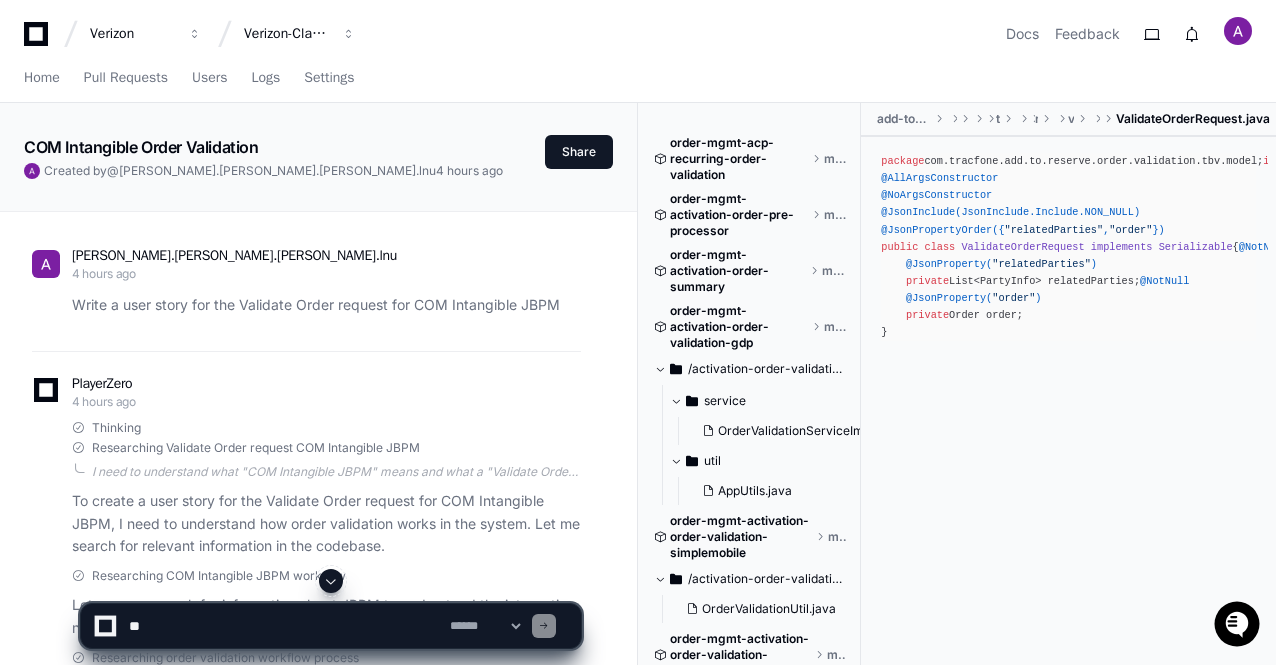 click 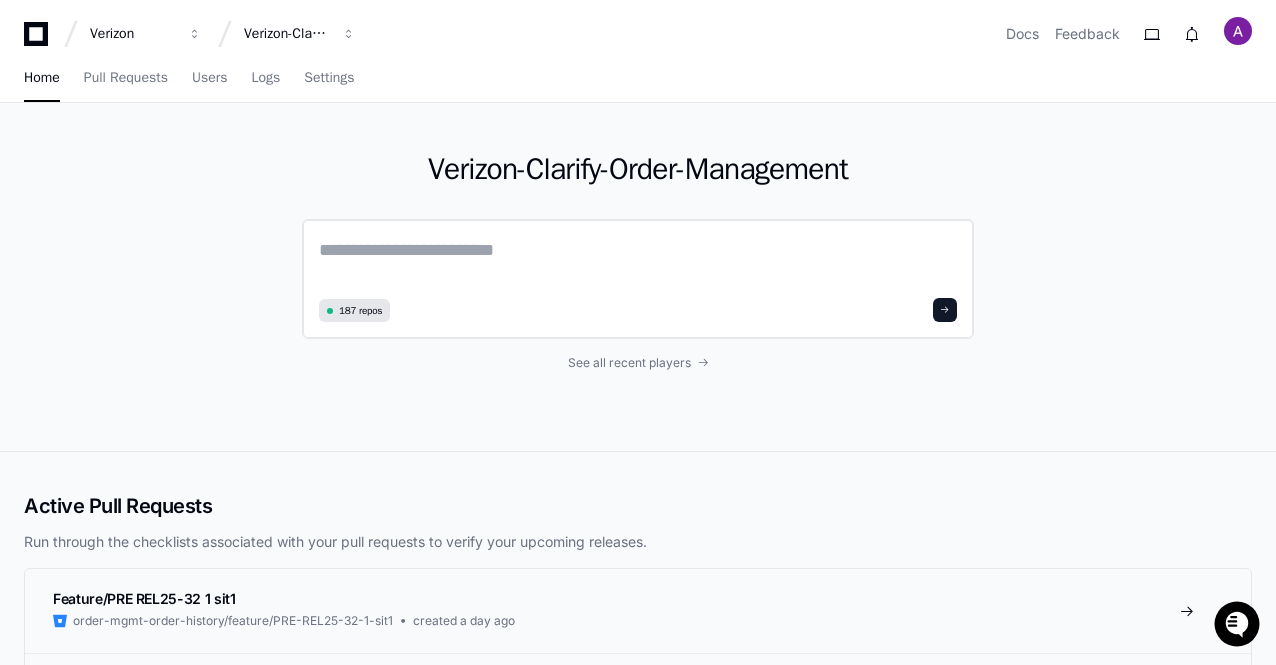 click 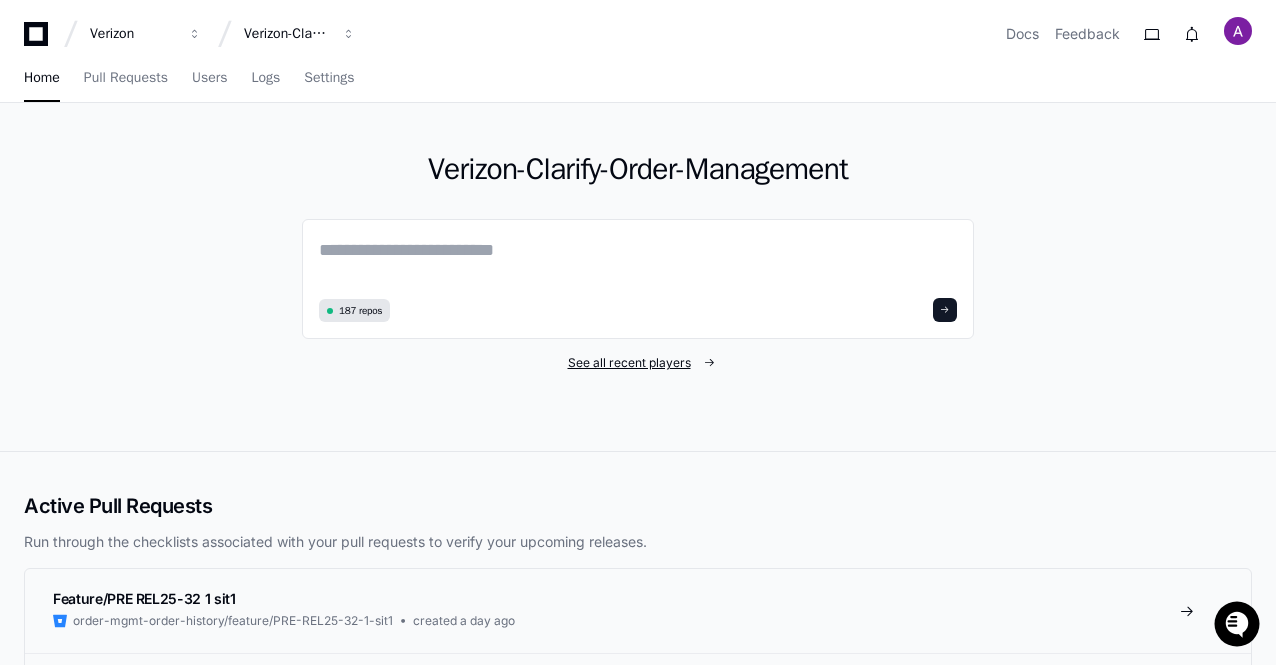click on "See all recent players" 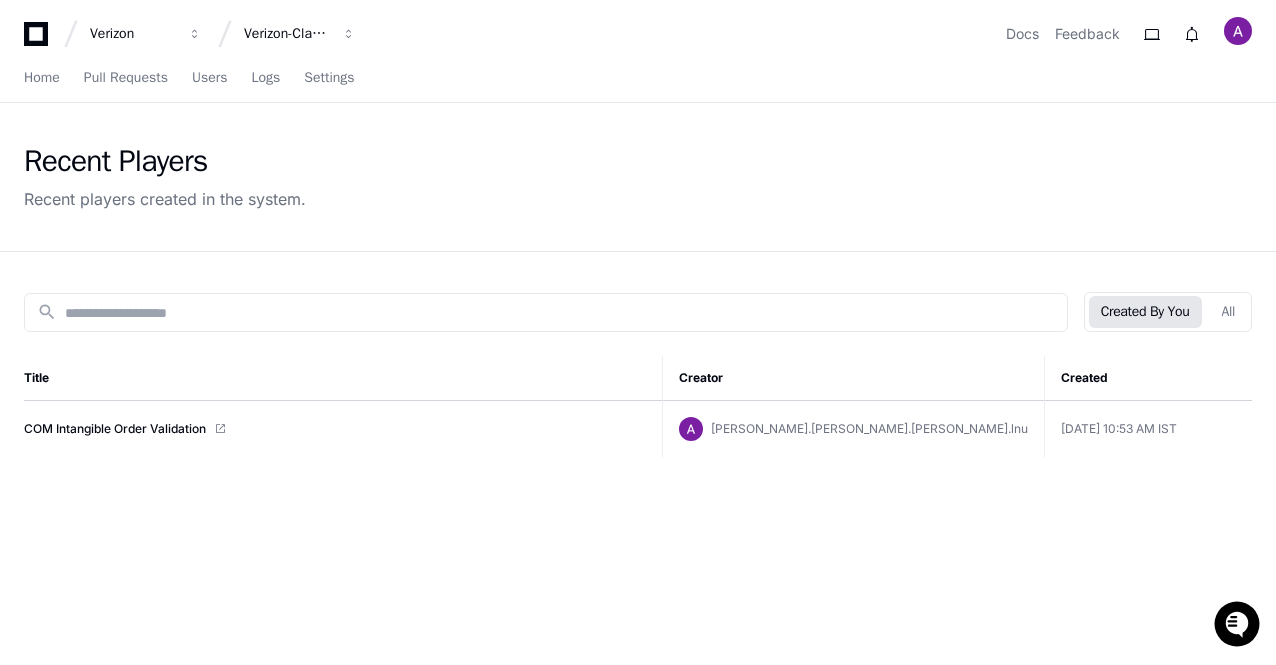 click 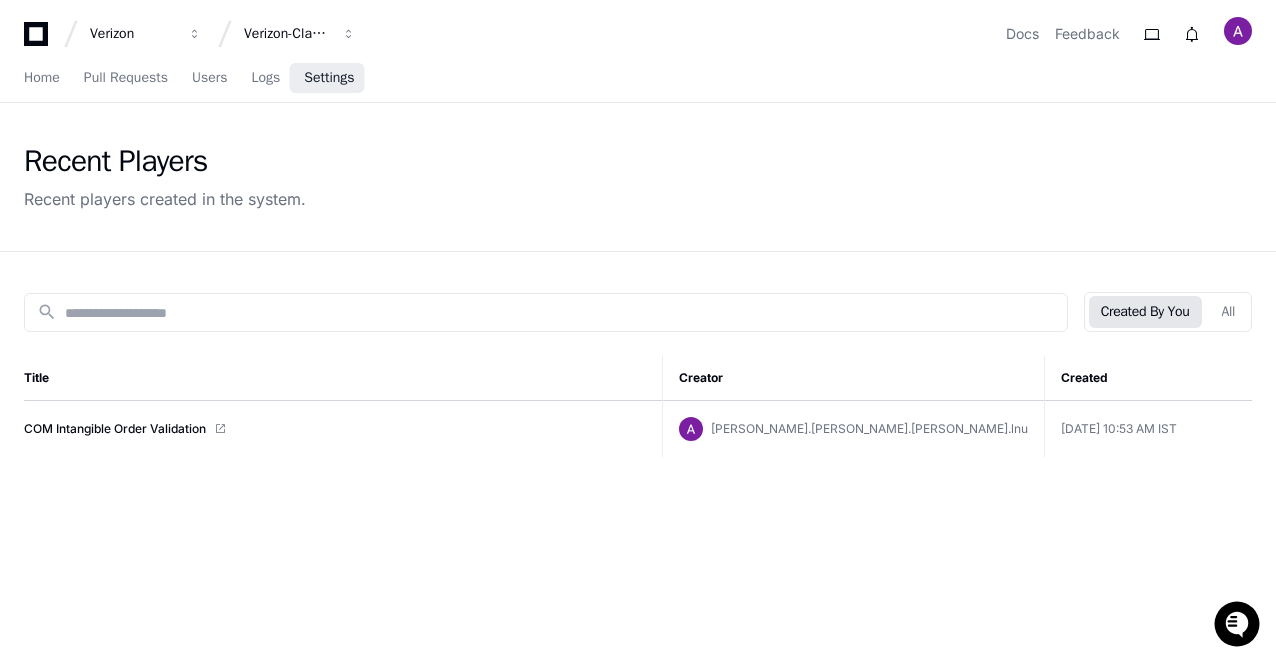 click on "Settings" at bounding box center (329, 78) 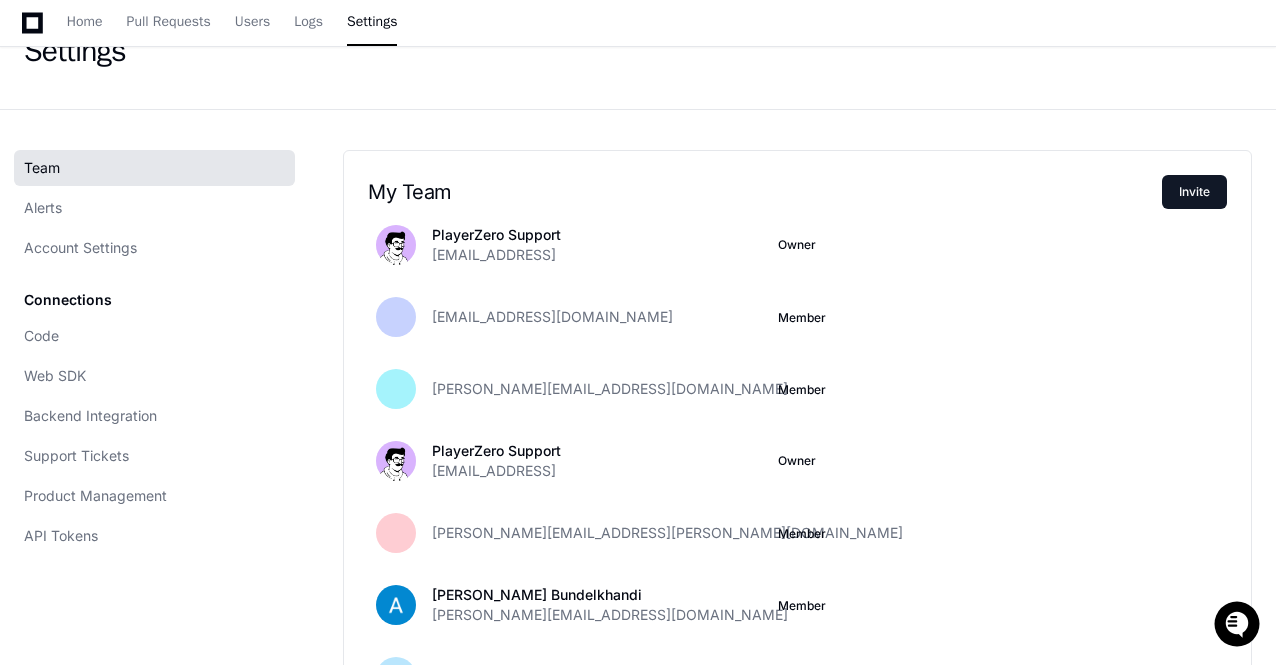 scroll, scrollTop: 0, scrollLeft: 0, axis: both 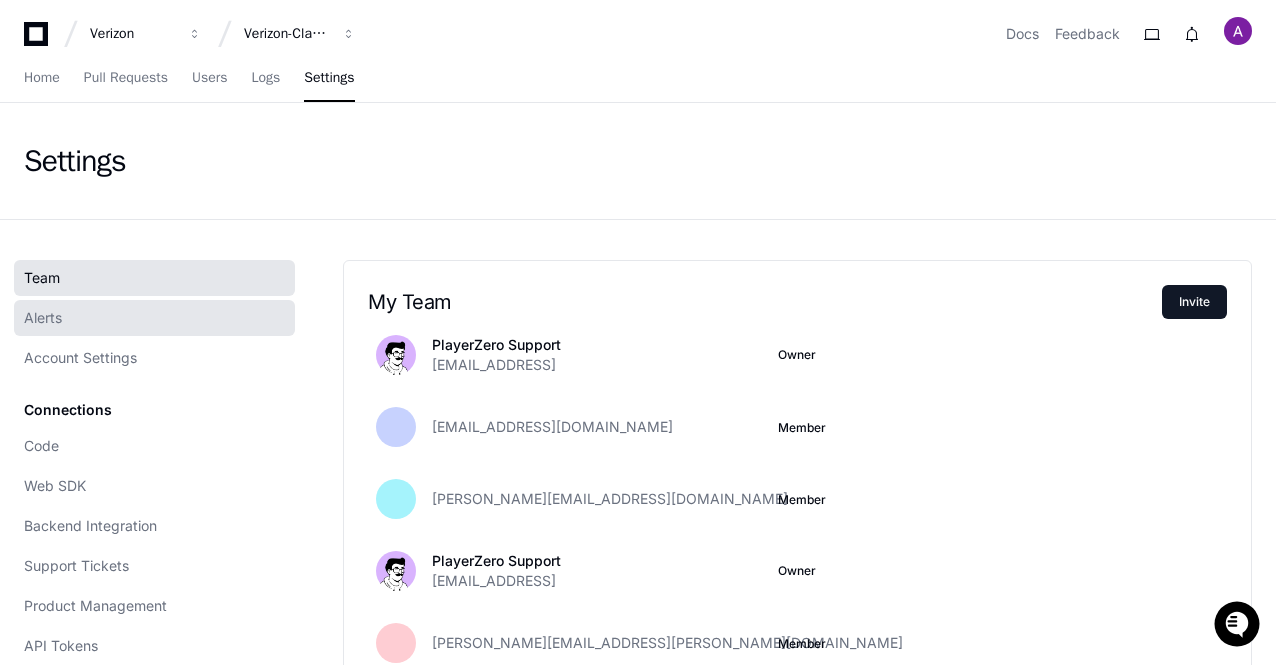 click on "Alerts" 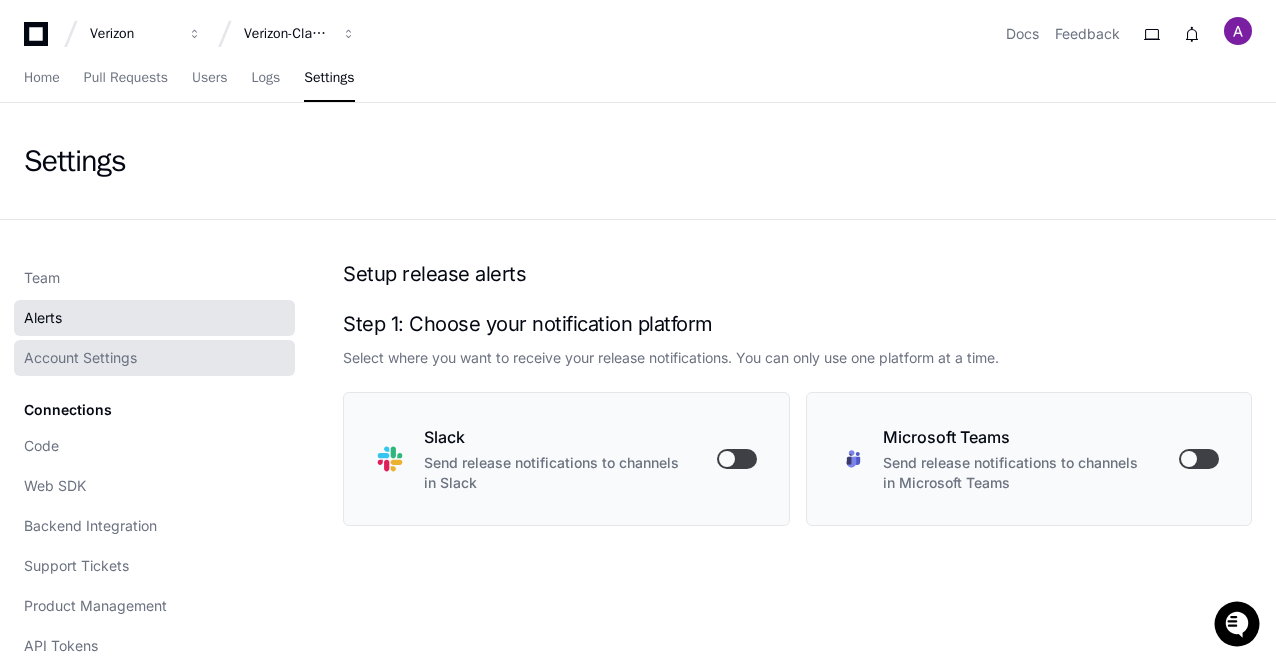 click on "Account Settings" 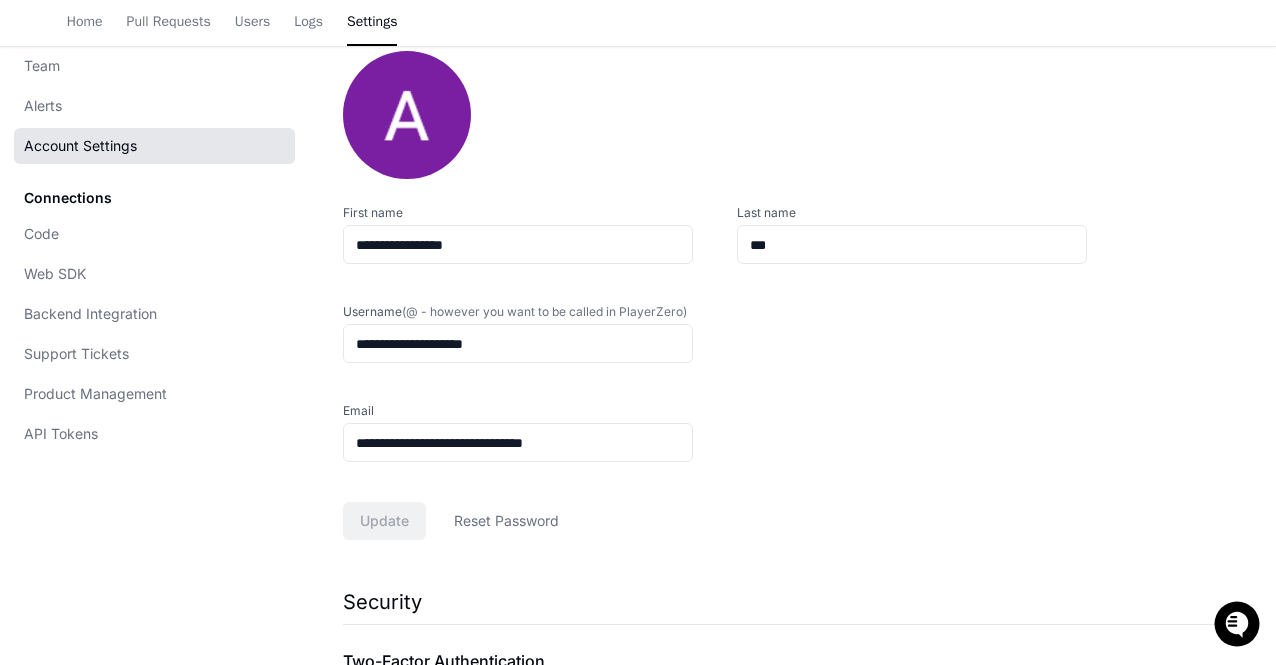 scroll, scrollTop: 500, scrollLeft: 0, axis: vertical 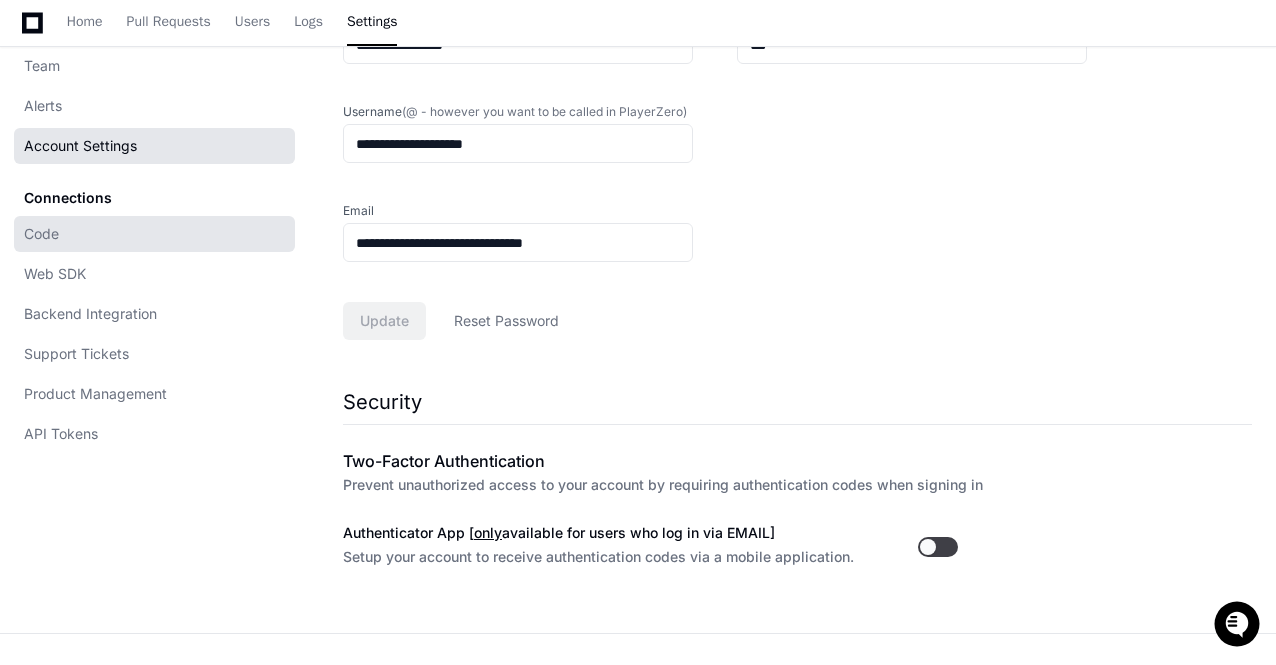click on "Code" 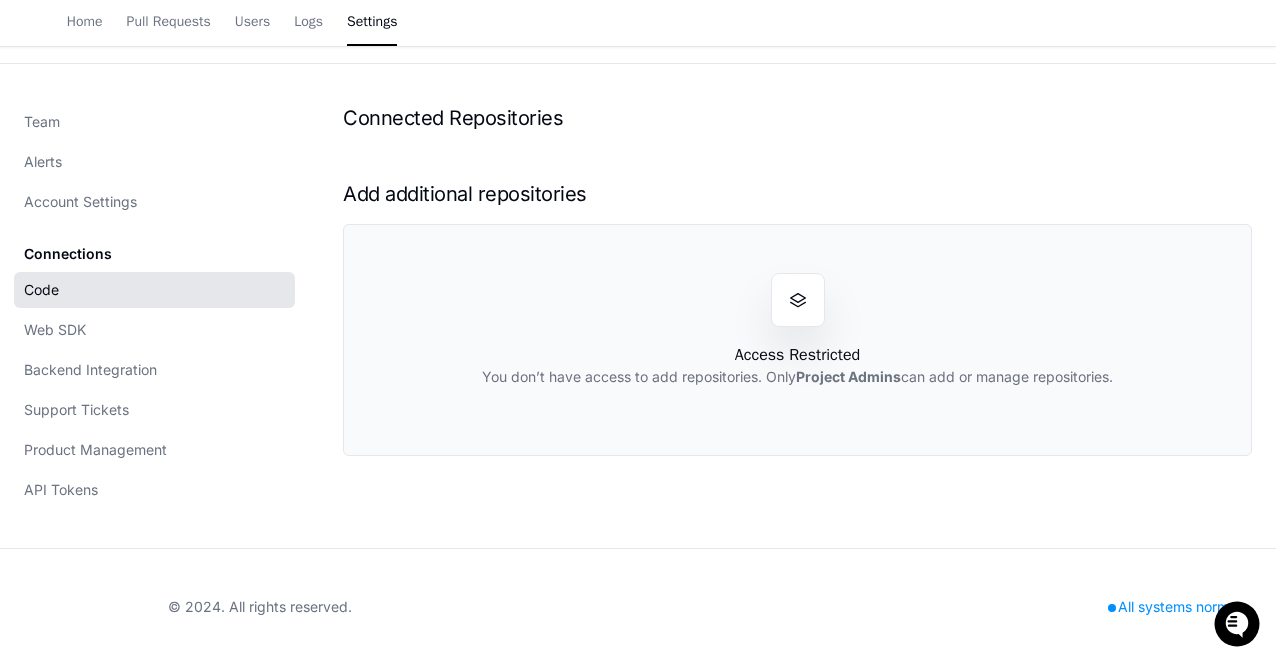 scroll, scrollTop: 0, scrollLeft: 0, axis: both 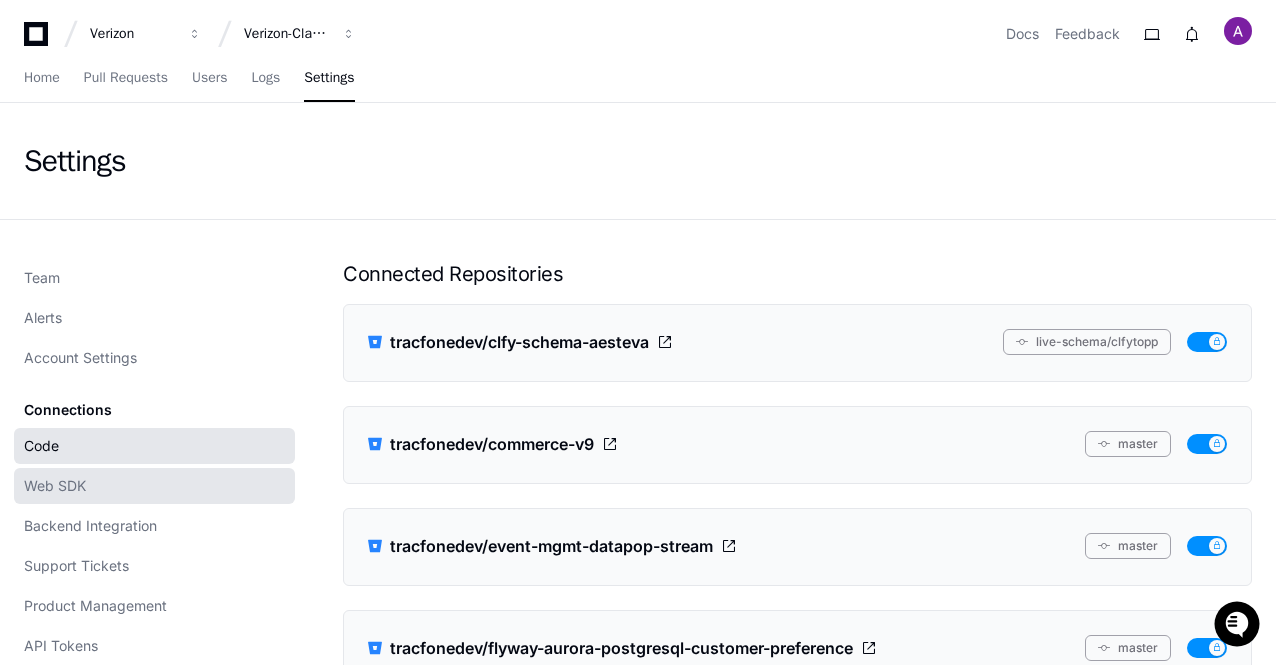 click on "Web SDK" 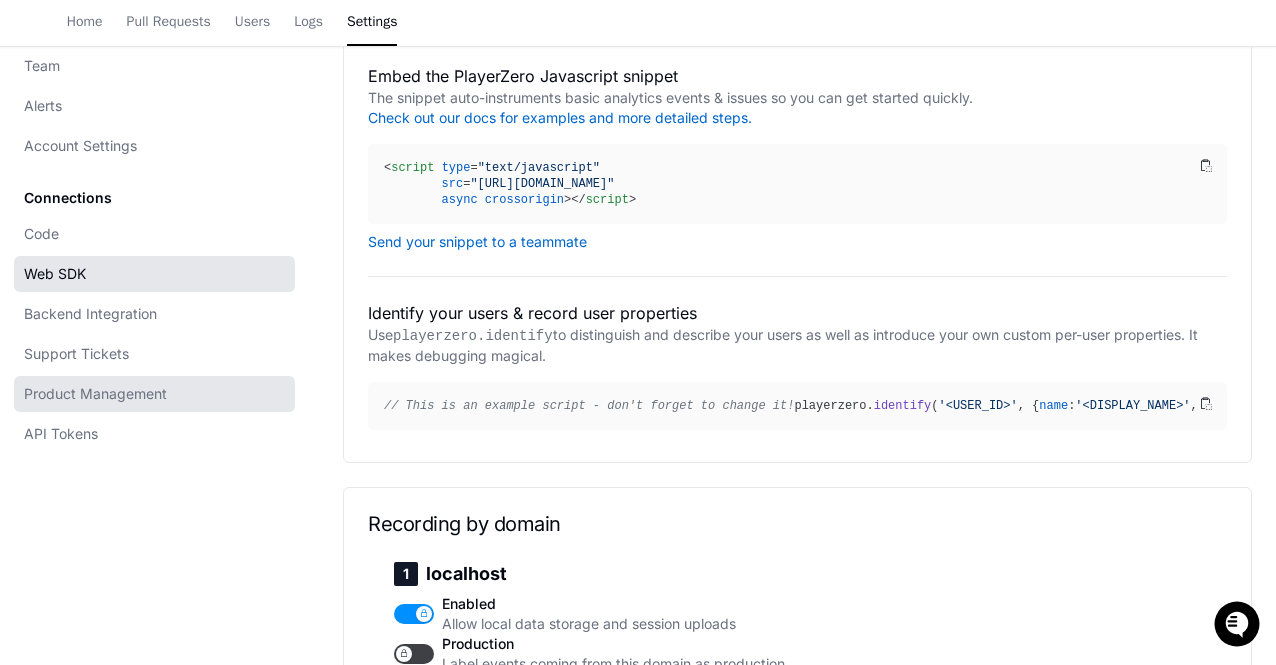 scroll, scrollTop: 500, scrollLeft: 0, axis: vertical 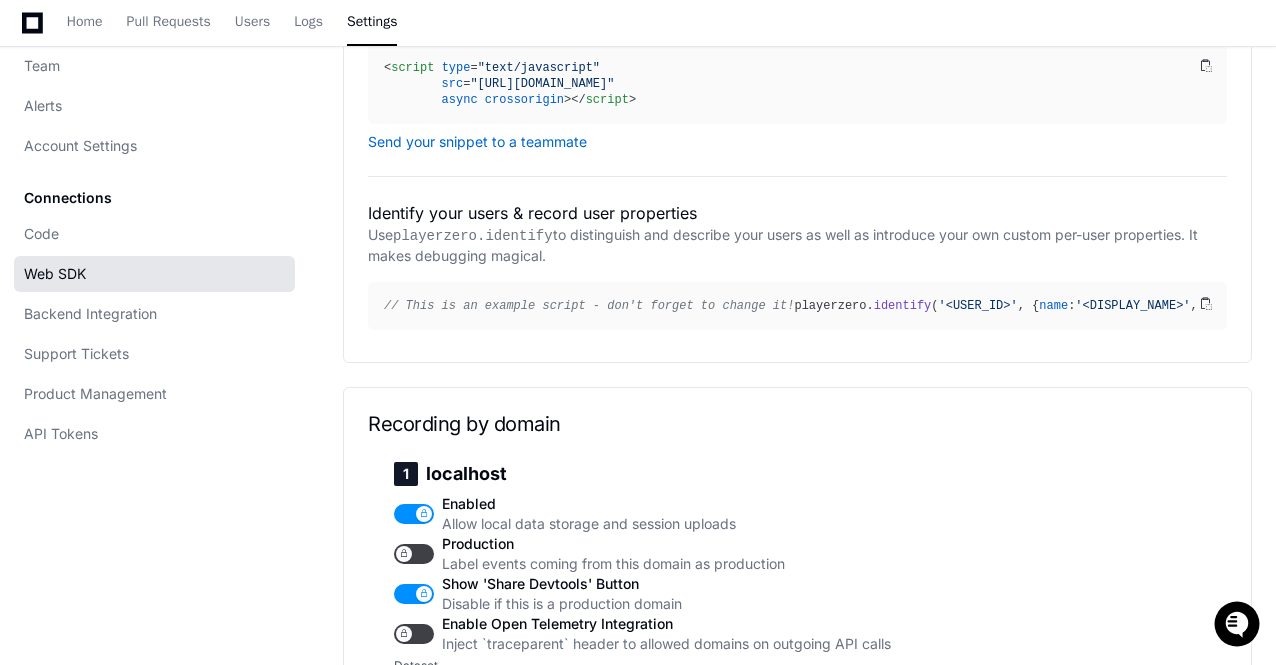 click on "Team Alerts Account Settings Connections Code Web SDK Backend Integration Support Tickets Product Management API Tokens" 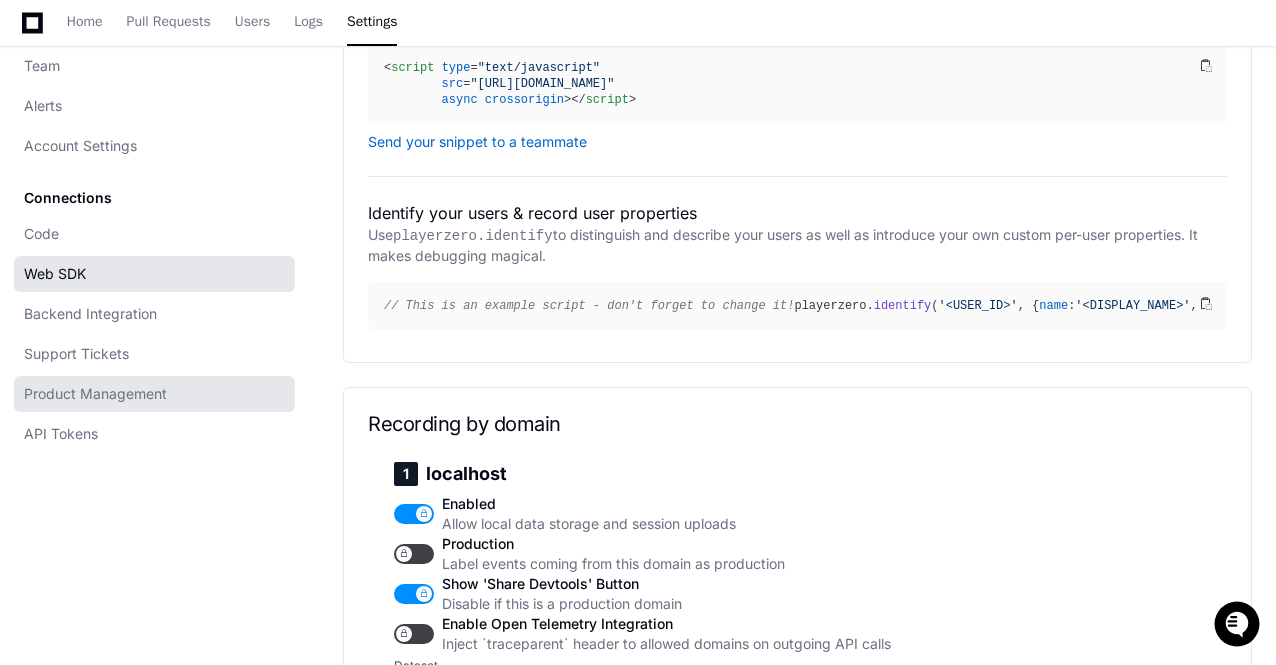 click on "Product Management" 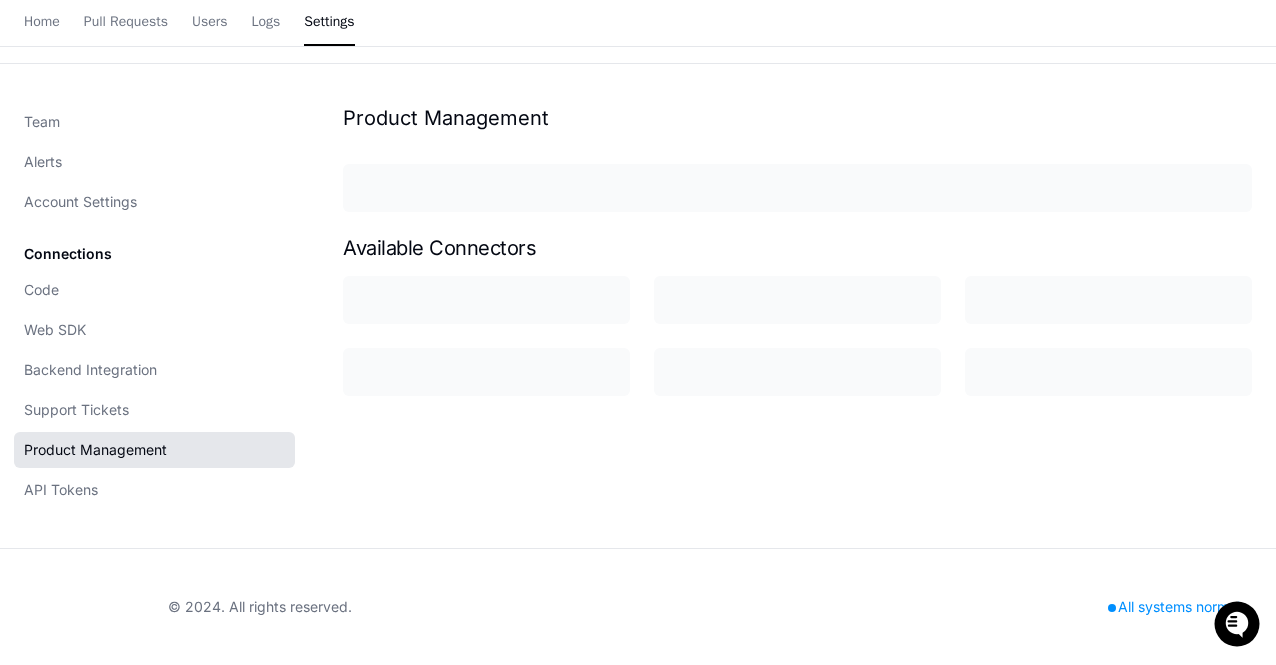 scroll, scrollTop: 0, scrollLeft: 0, axis: both 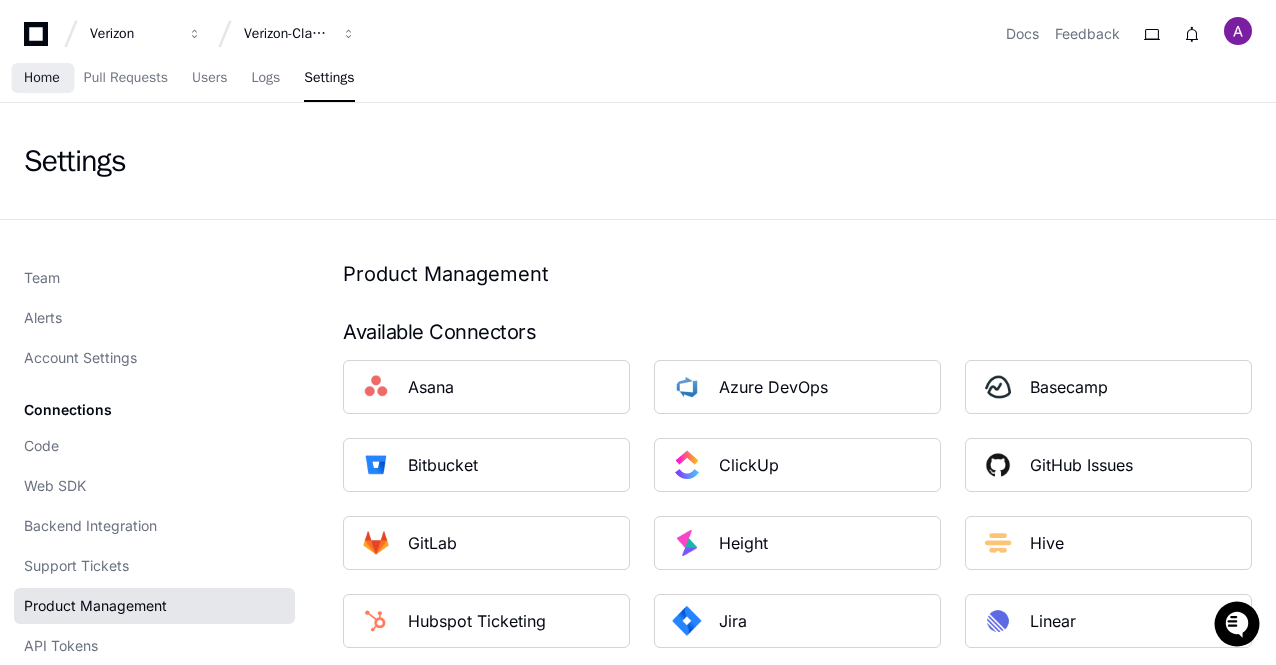 click on "Home" at bounding box center (42, 78) 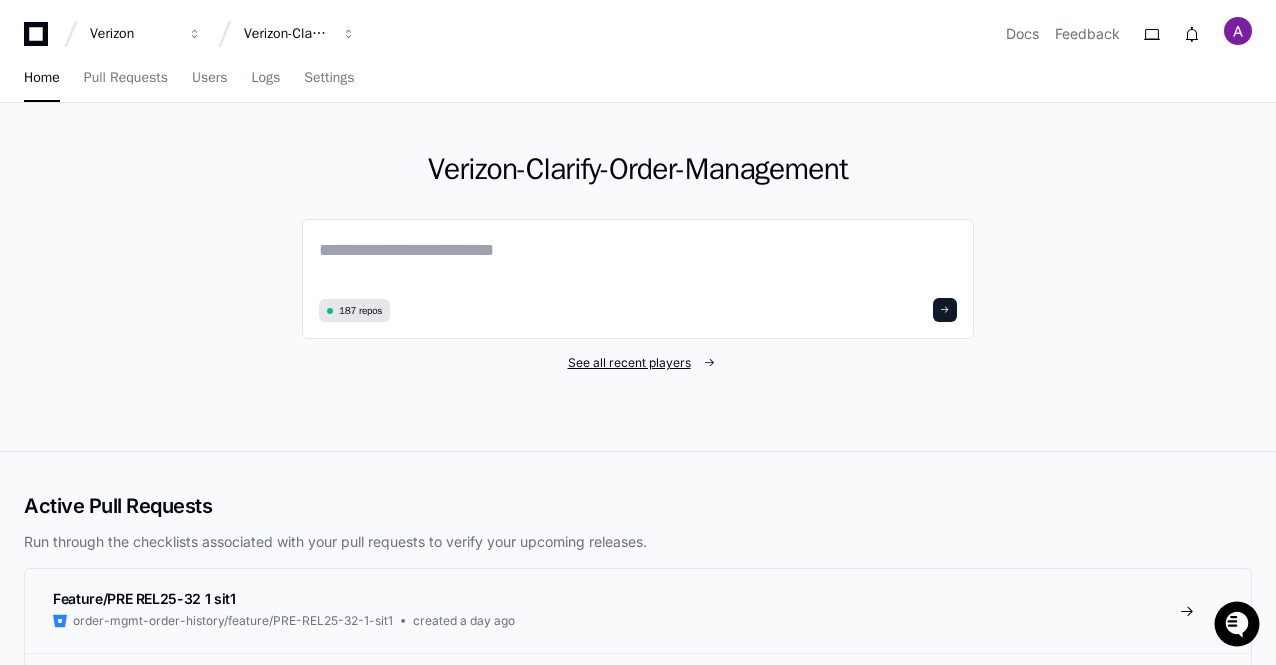 click on "See all recent players" 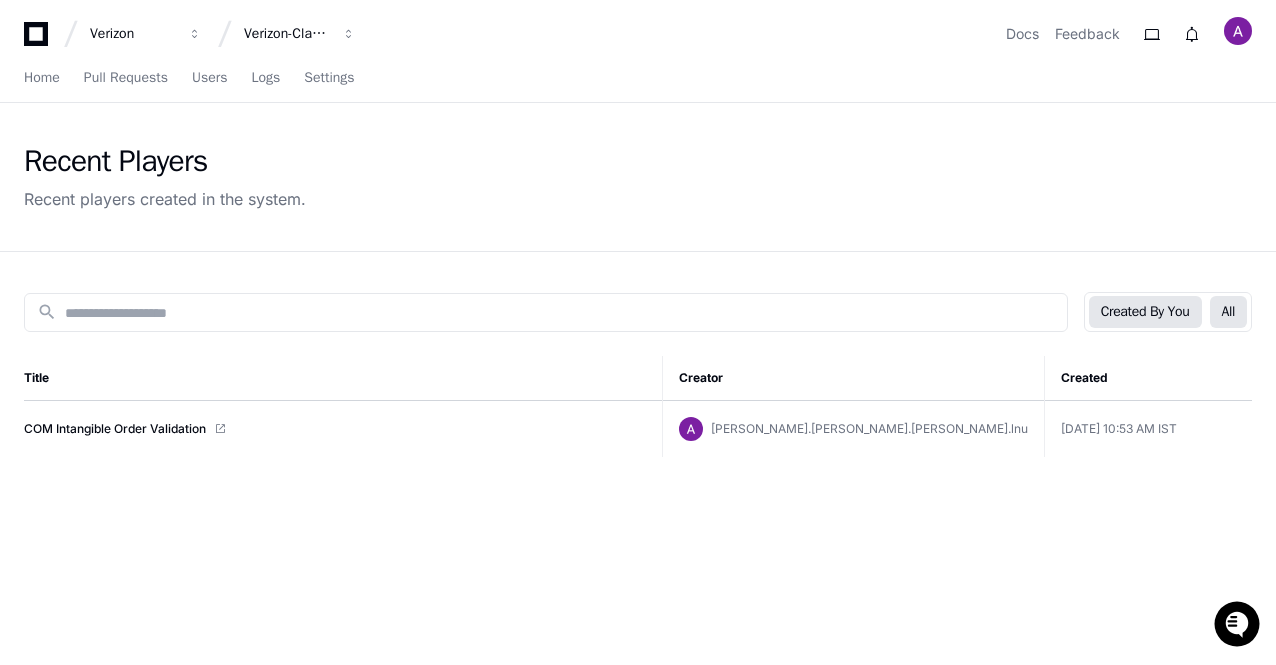 click on "All" 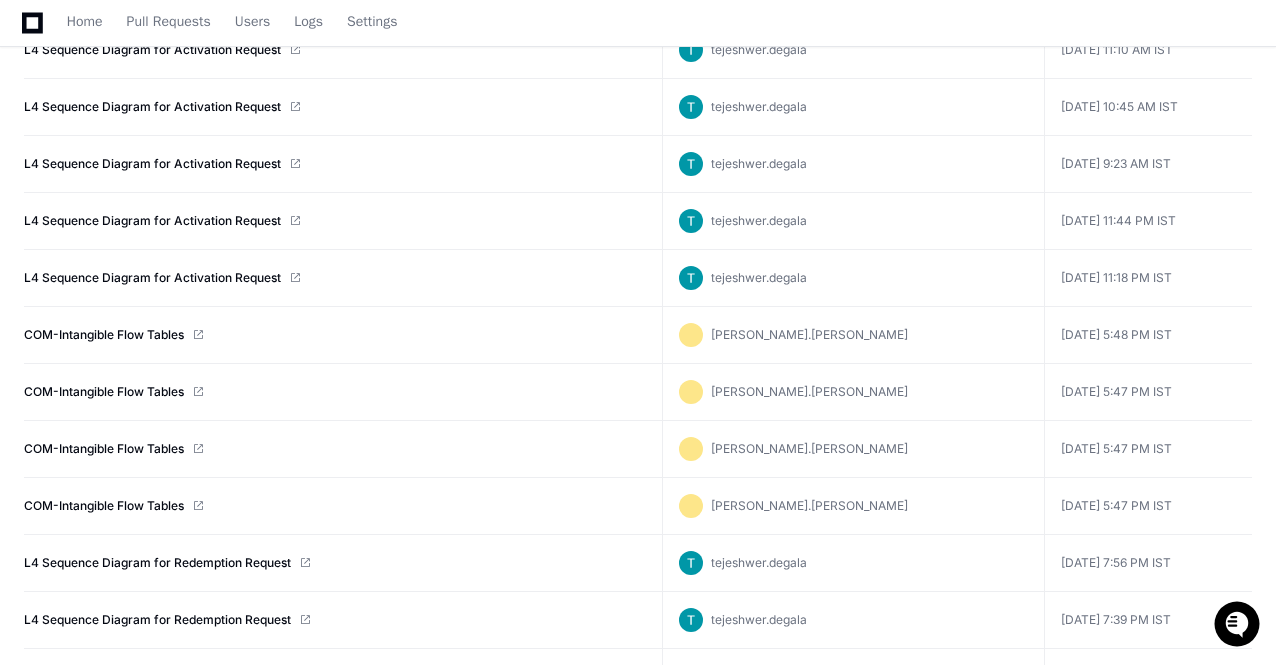 scroll, scrollTop: 3144, scrollLeft: 0, axis: vertical 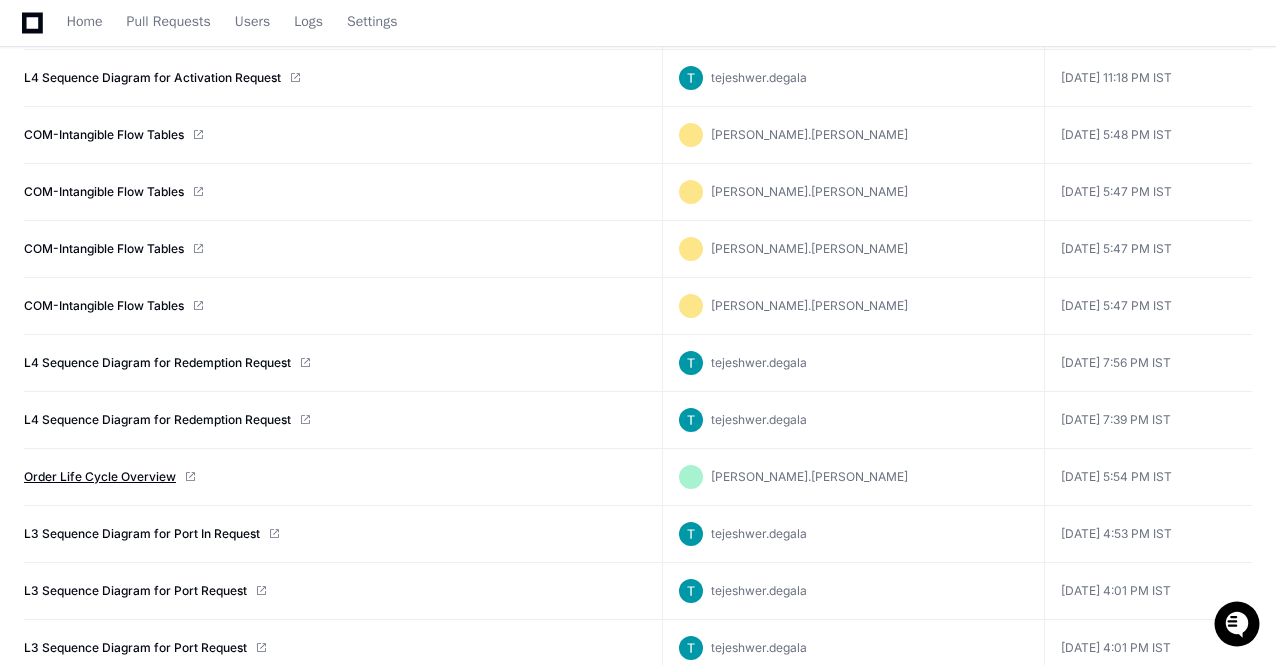 click on "Order Life Cycle Overview" 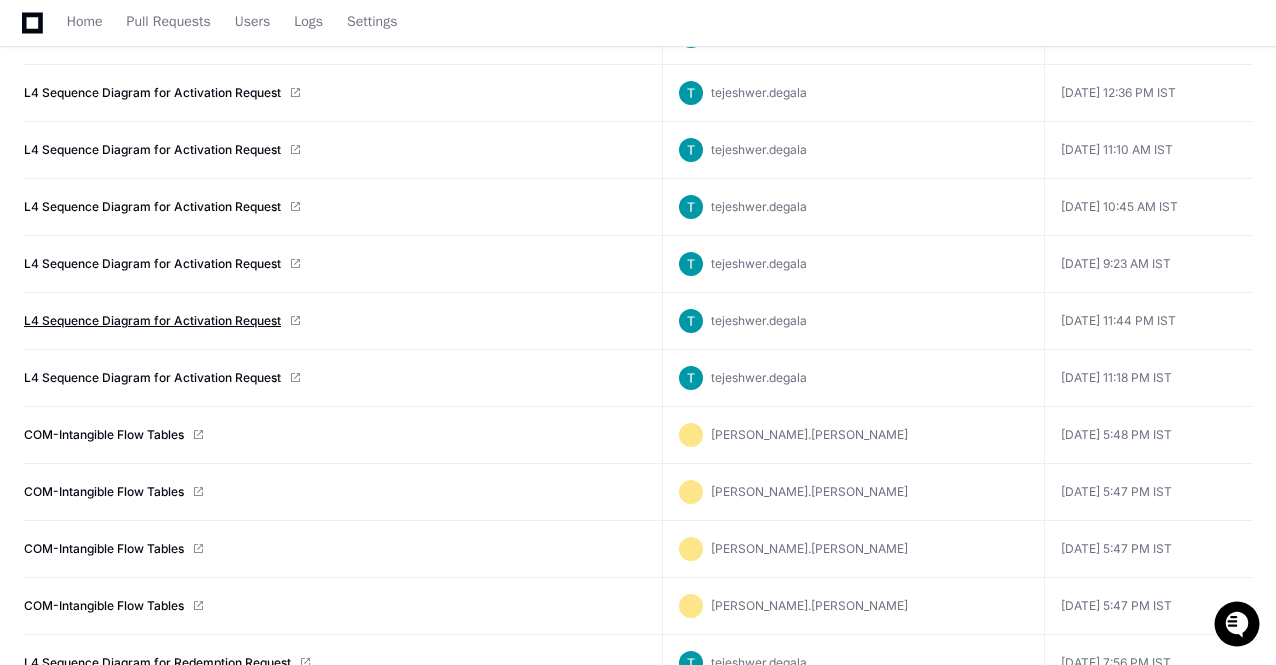 scroll, scrollTop: 2644, scrollLeft: 0, axis: vertical 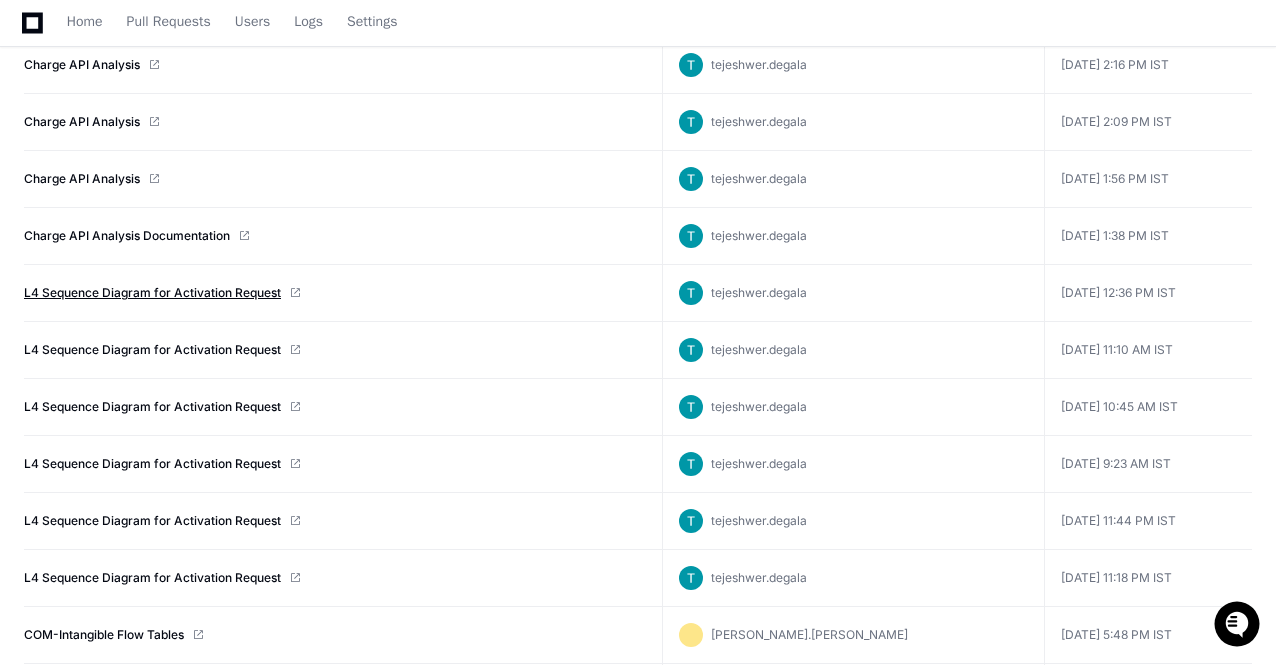 click on "L4 Sequence Diagram for Activation Request" 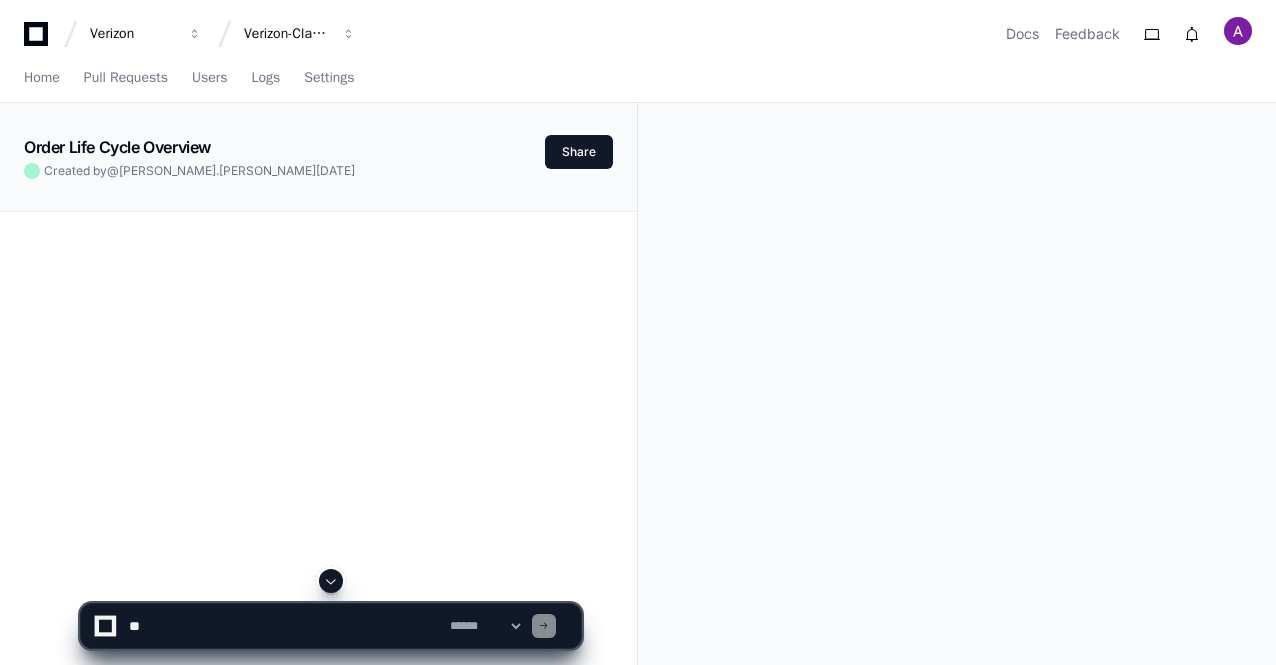 scroll, scrollTop: 0, scrollLeft: 0, axis: both 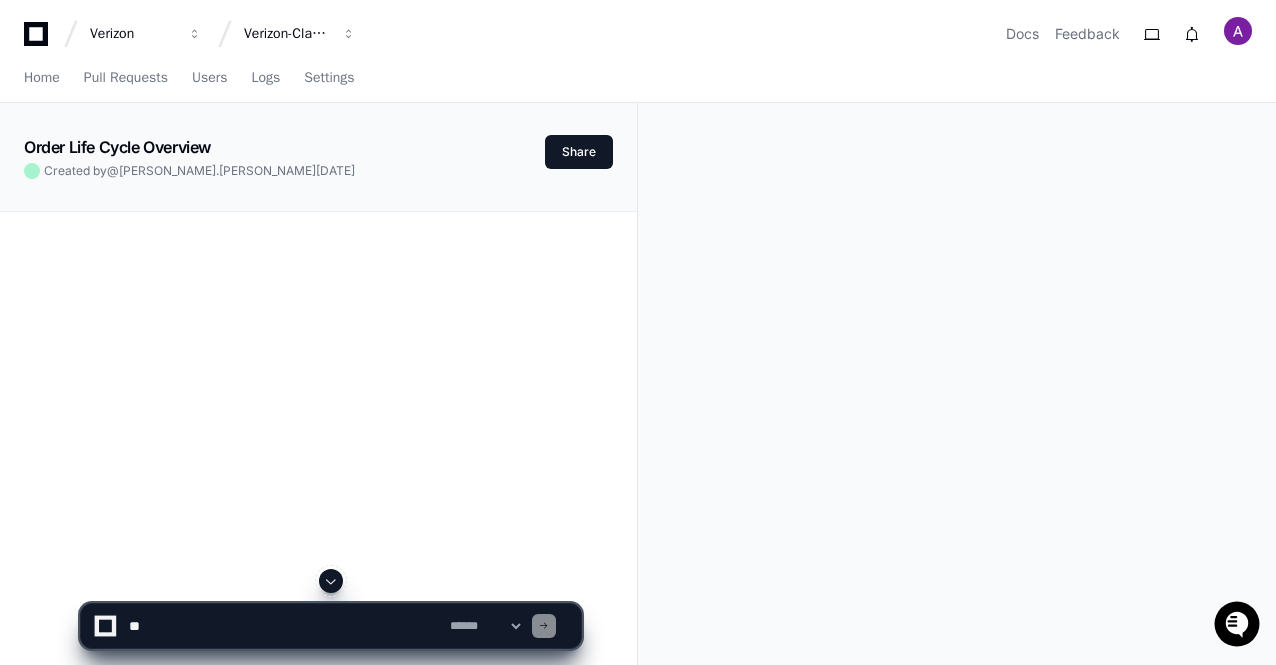 click 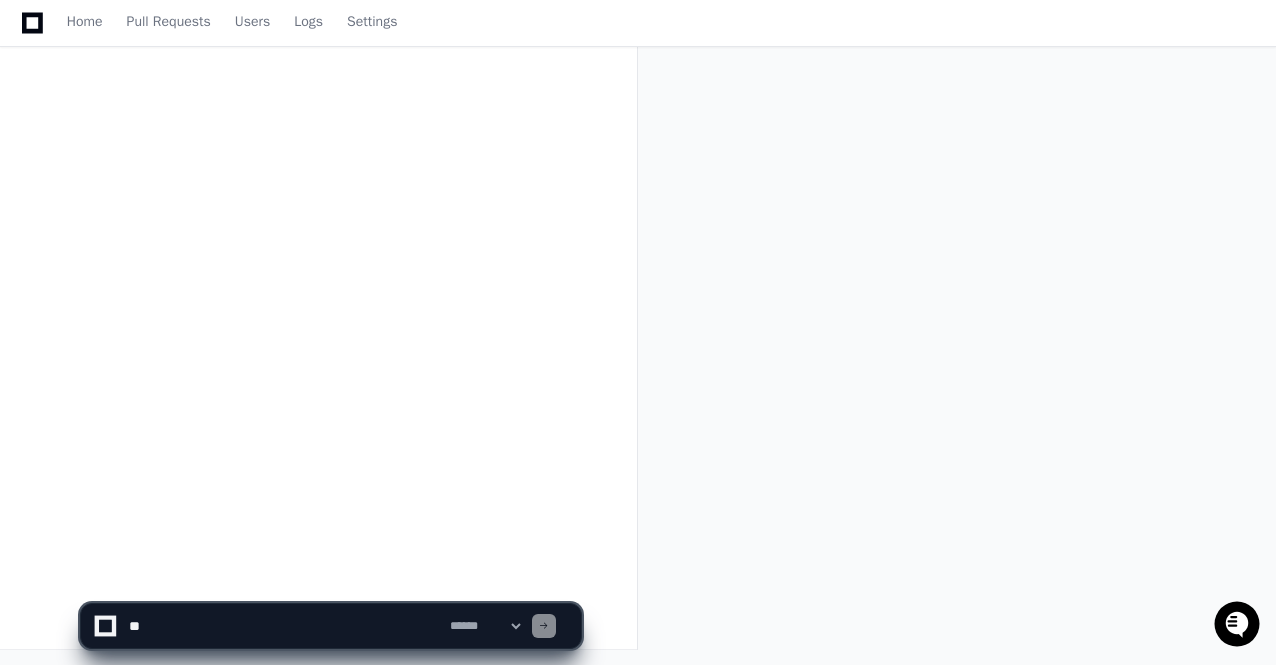 scroll, scrollTop: 0, scrollLeft: 0, axis: both 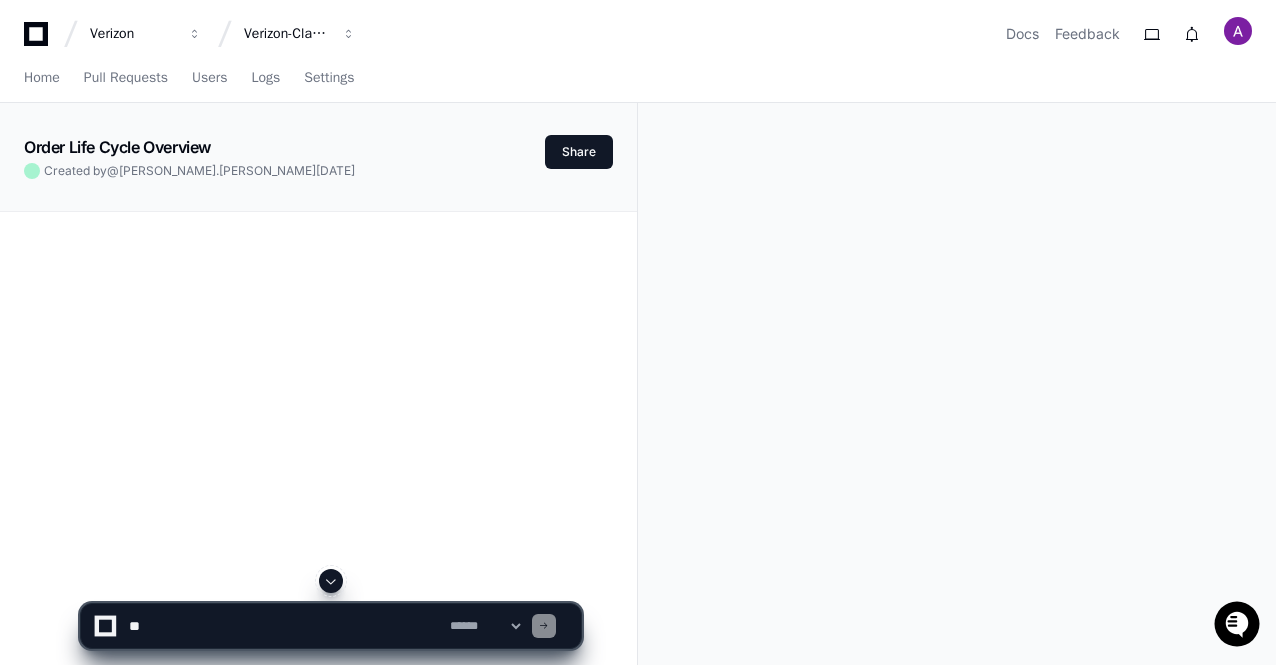 click on "Order Life Cycle Overview" 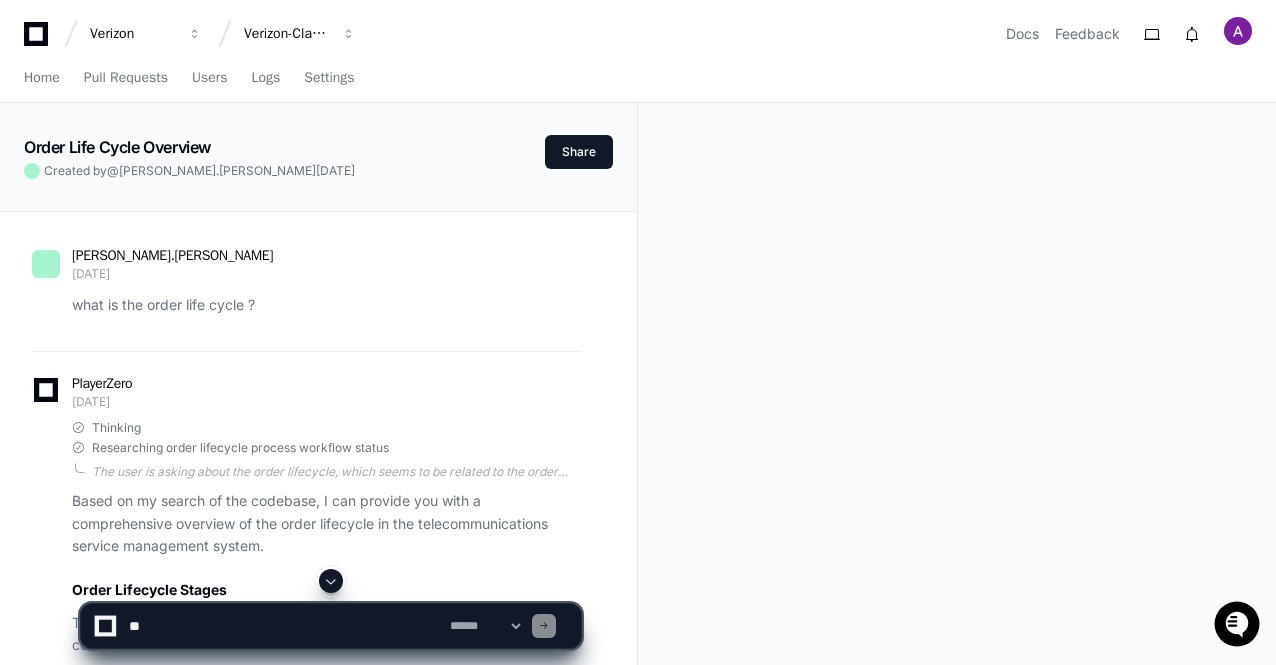 click on "Order Life Cycle Overview  Created by  @ salman.ebrahim  9 days ago   Share
salman.ebrahim 9 days ago what is the order life cycle ?
PlayerZero 9 days ago Thinking Researching order lifecycle process workflow status  The user is asking about the order lifecycle, which seems to be related to the order management process in the systems we have access to. Based on the codebase we have, there are multiple repositories related to order management, with repository names starting with "order-mgmt-".
To provide a comprehensive answer about the order lifecycle, I should investigate:
1. The overall order flow from creation to completion
2. Different states or statuses an order can have
3. Different types of orders
4. Key components involved in processing orders
Let's start with a semantic search to find relevant information about the order lifecycle:
Order Lifecycle Stages
The order lifecycle follows a progression of statuses from initiation to completion:" 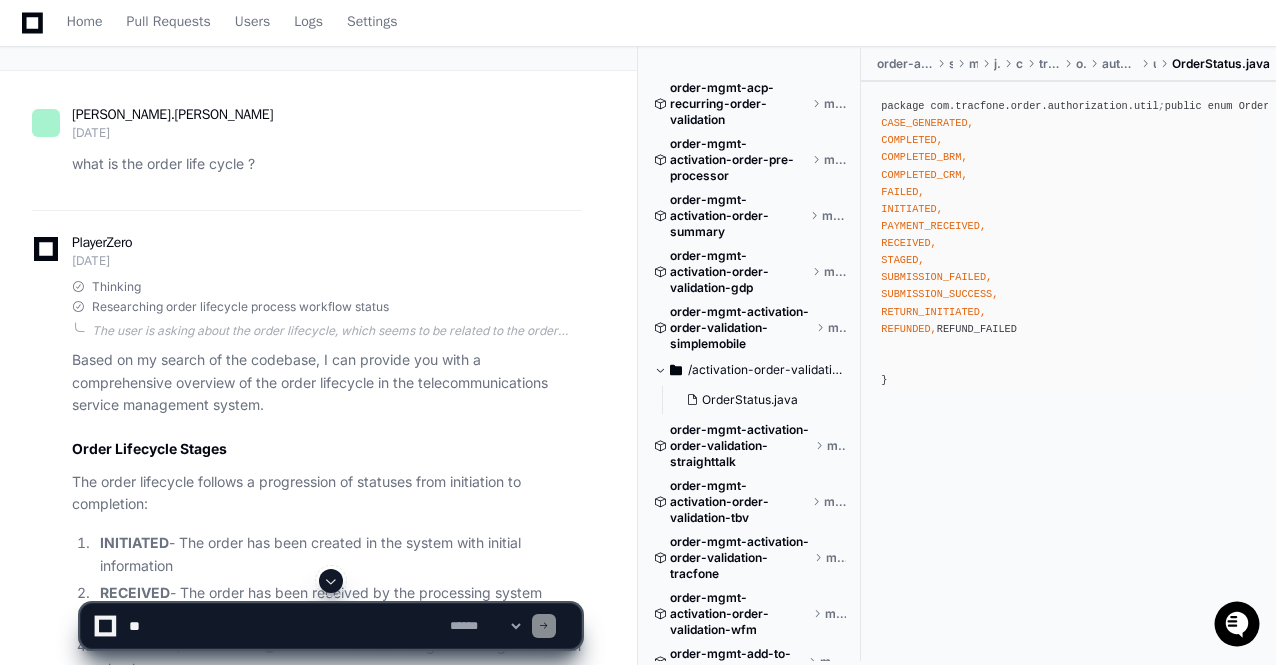 scroll, scrollTop: 0, scrollLeft: 0, axis: both 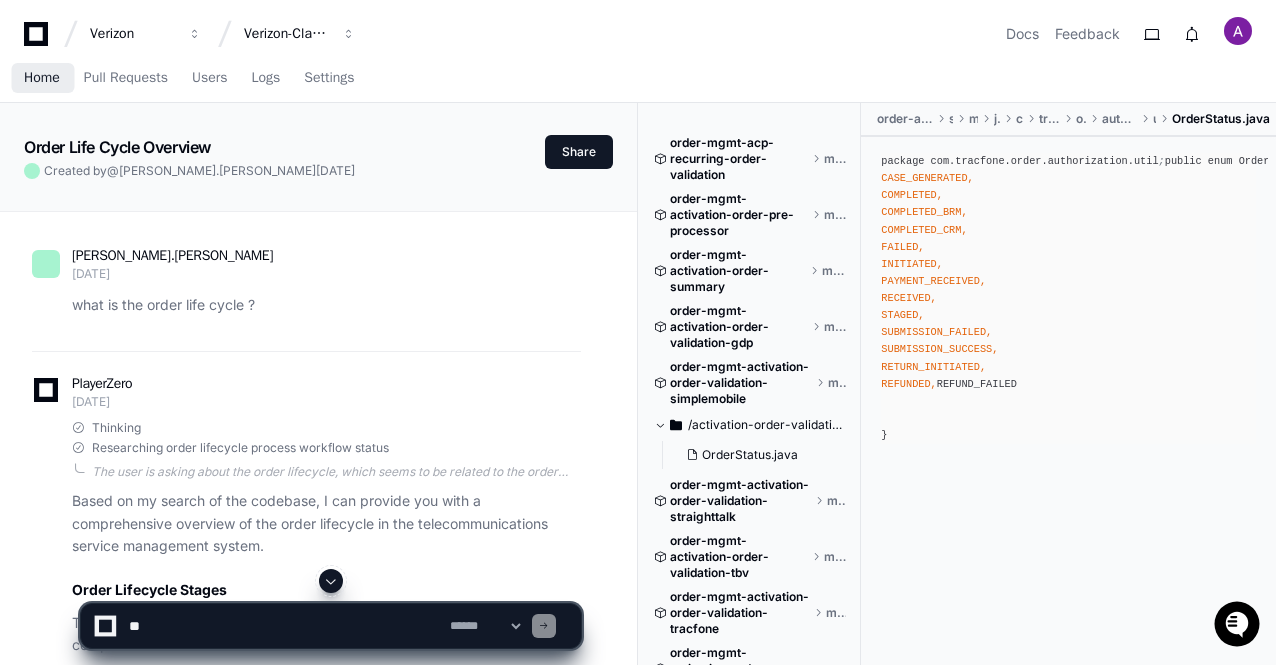 click on "Home" at bounding box center (42, 78) 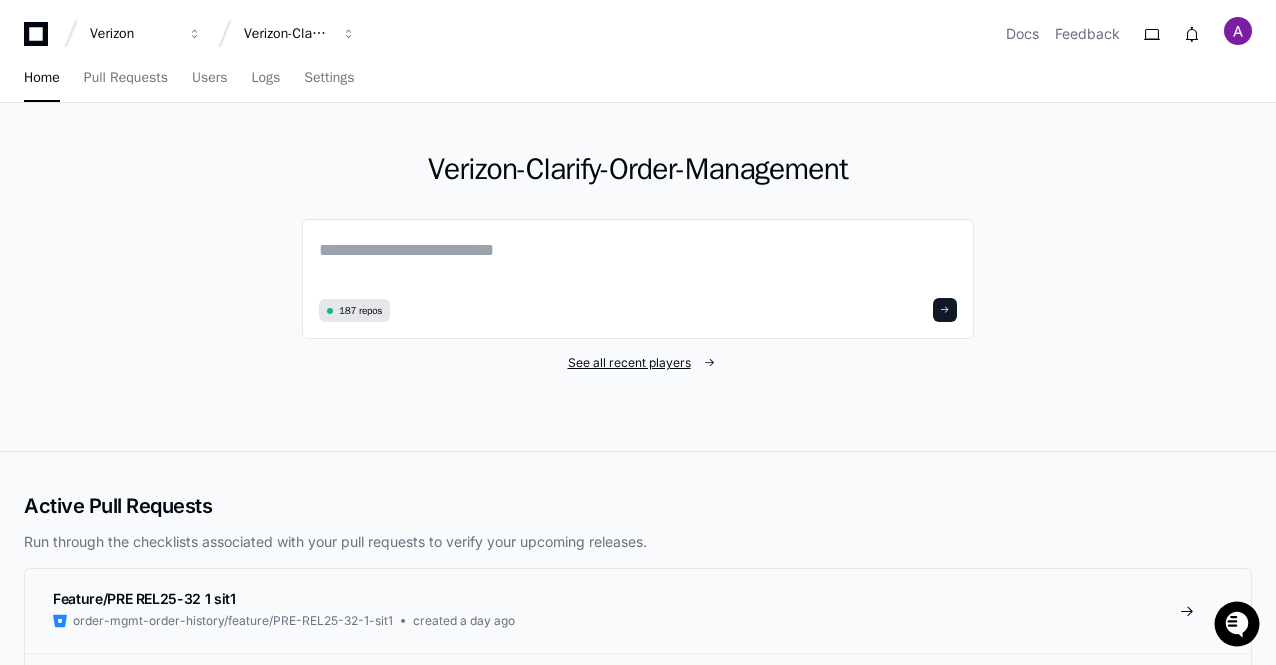click on "See all recent players" 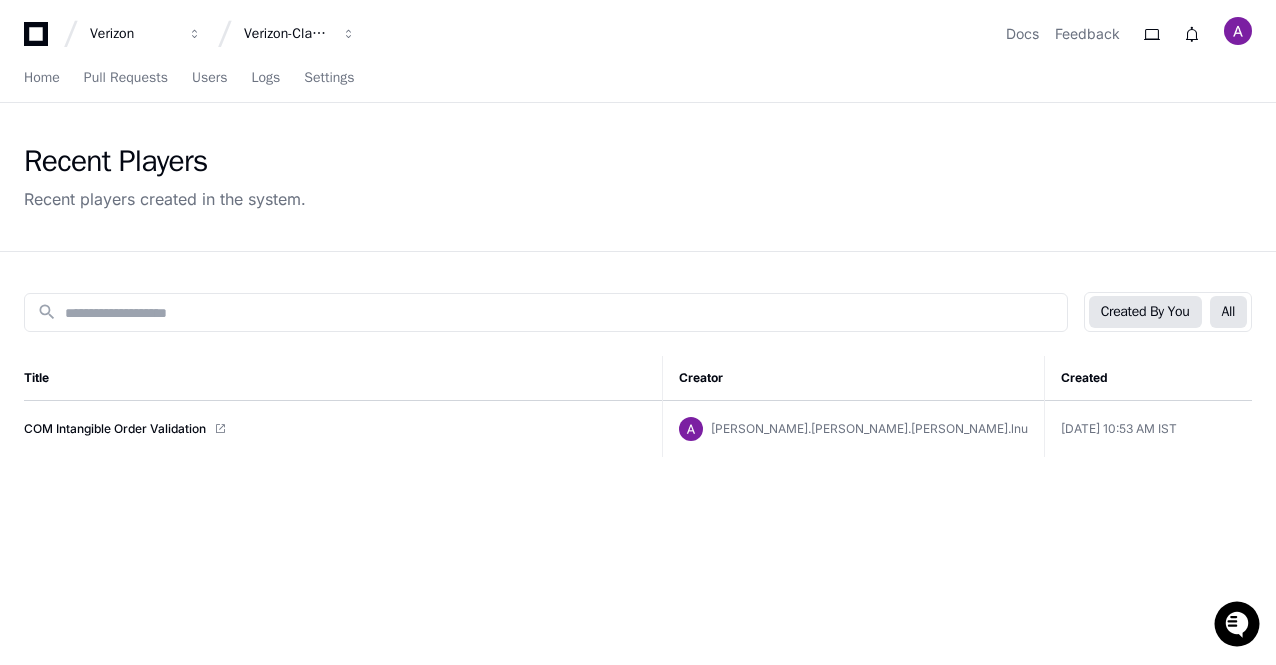 click on "All" 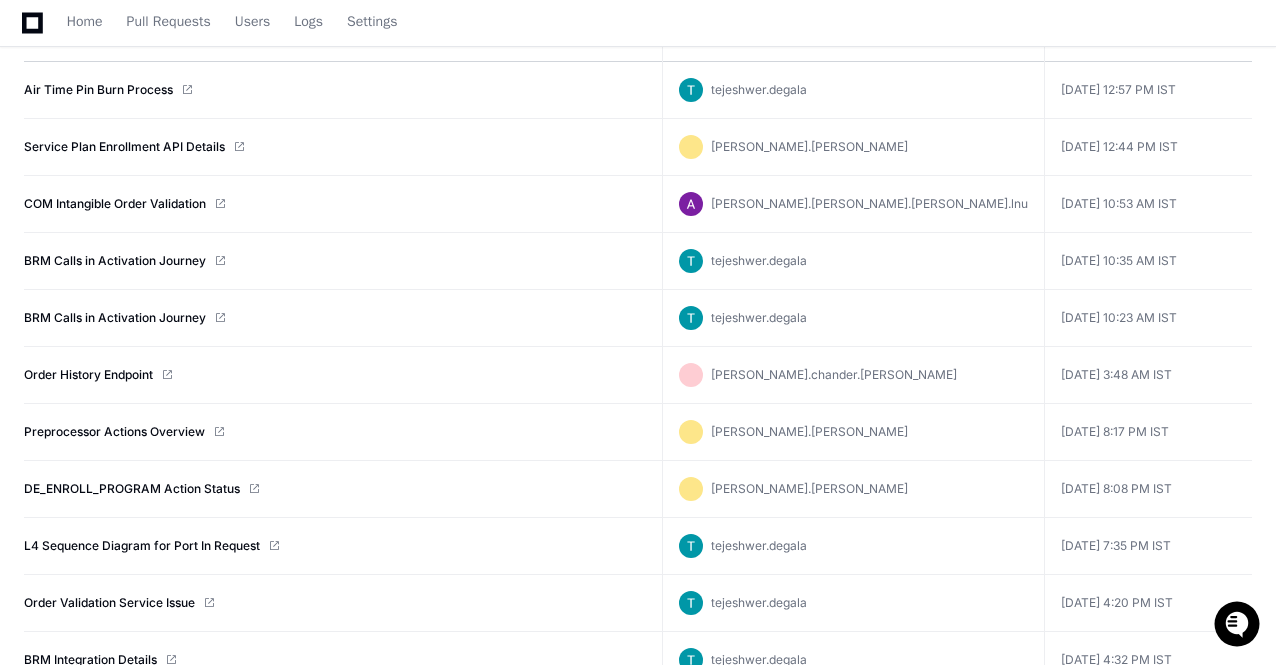 scroll, scrollTop: 239, scrollLeft: 0, axis: vertical 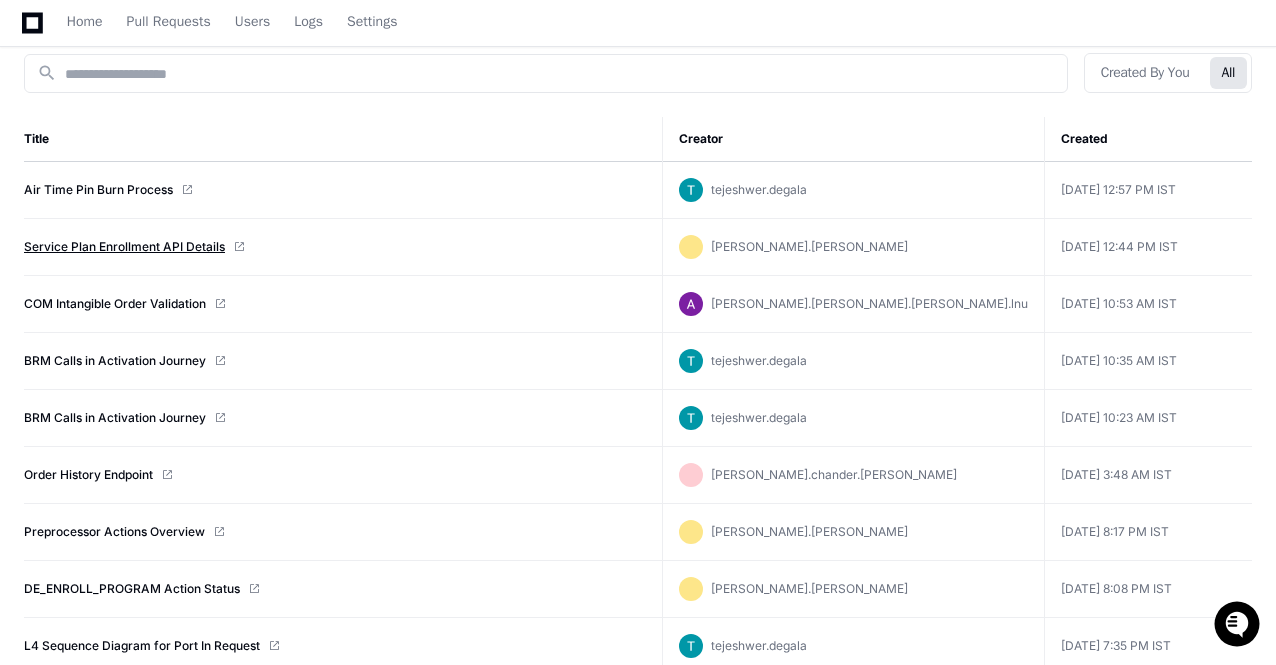 click on "Service Plan Enrollment API Details" 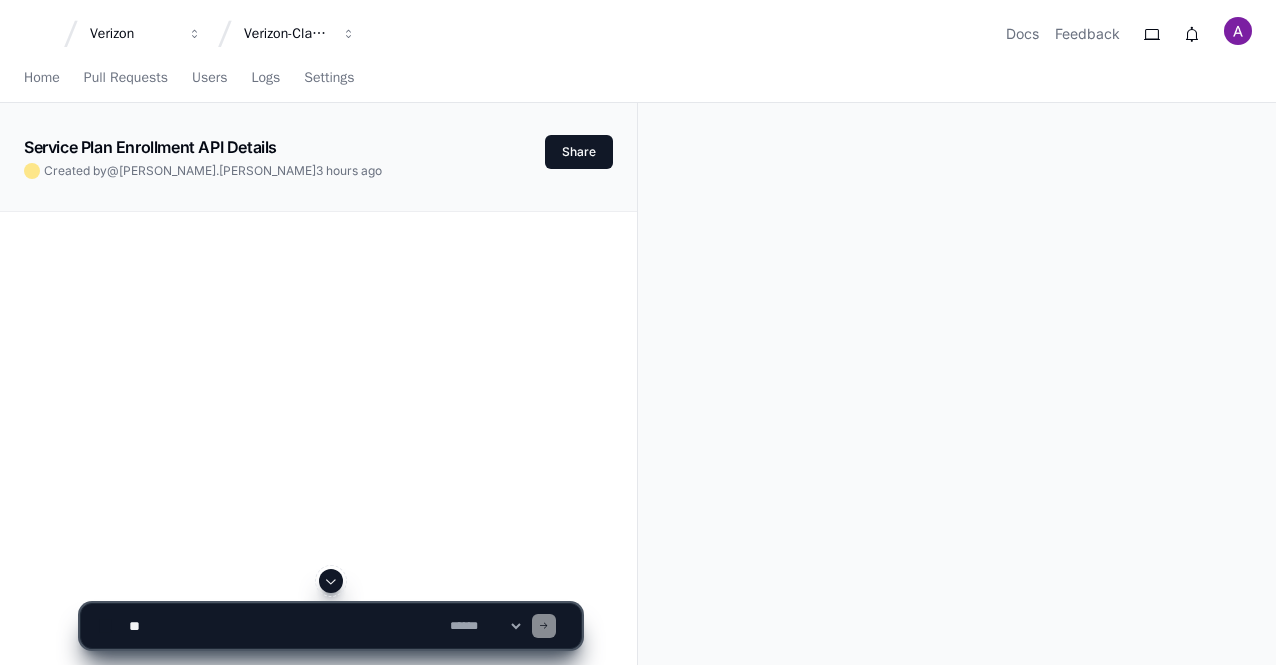 scroll, scrollTop: 0, scrollLeft: 0, axis: both 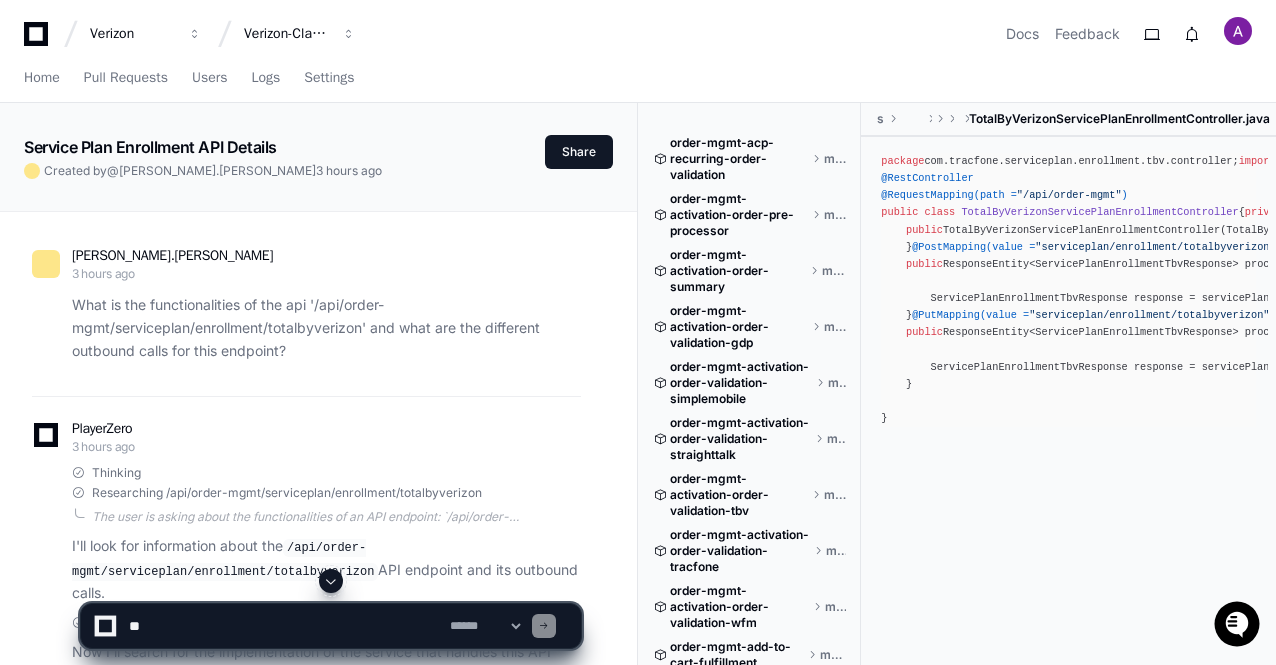 click 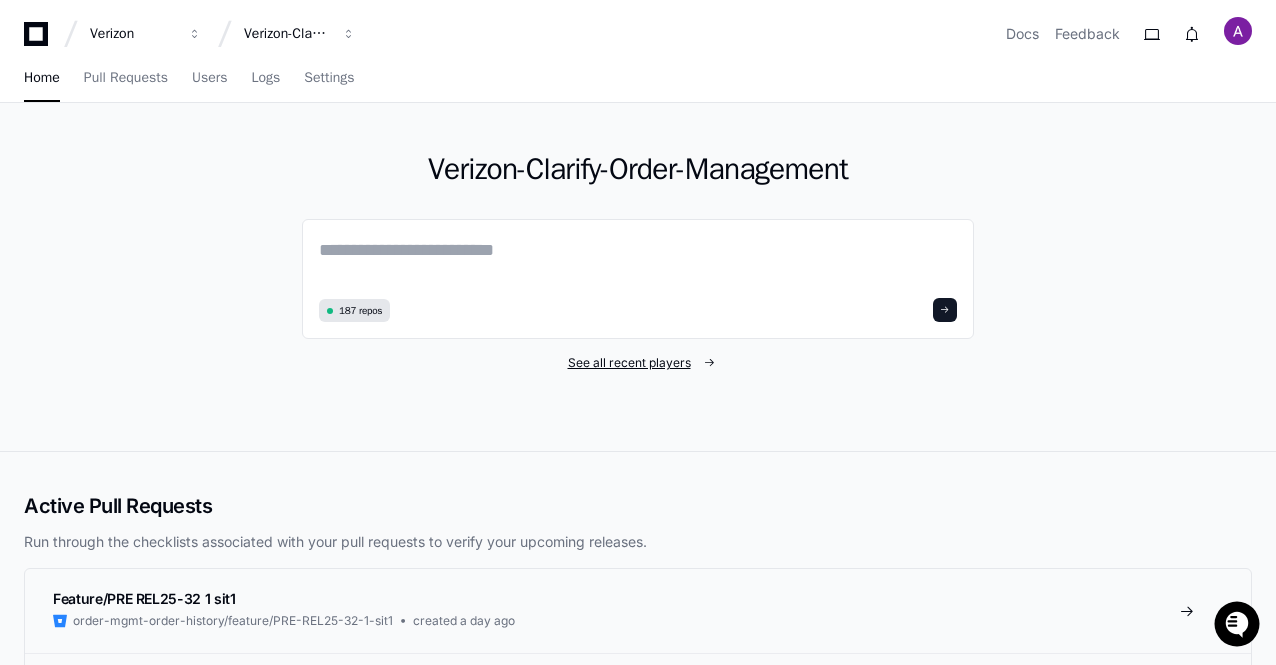 click on "See all recent players" 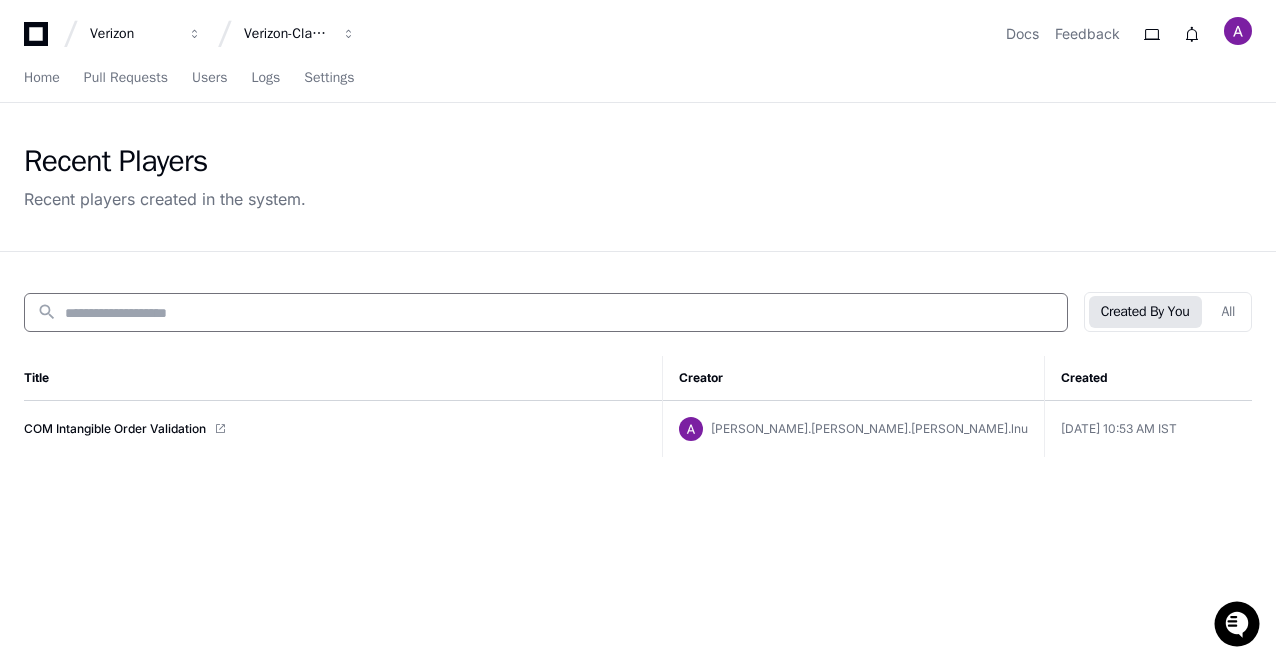 click at bounding box center (560, 313) 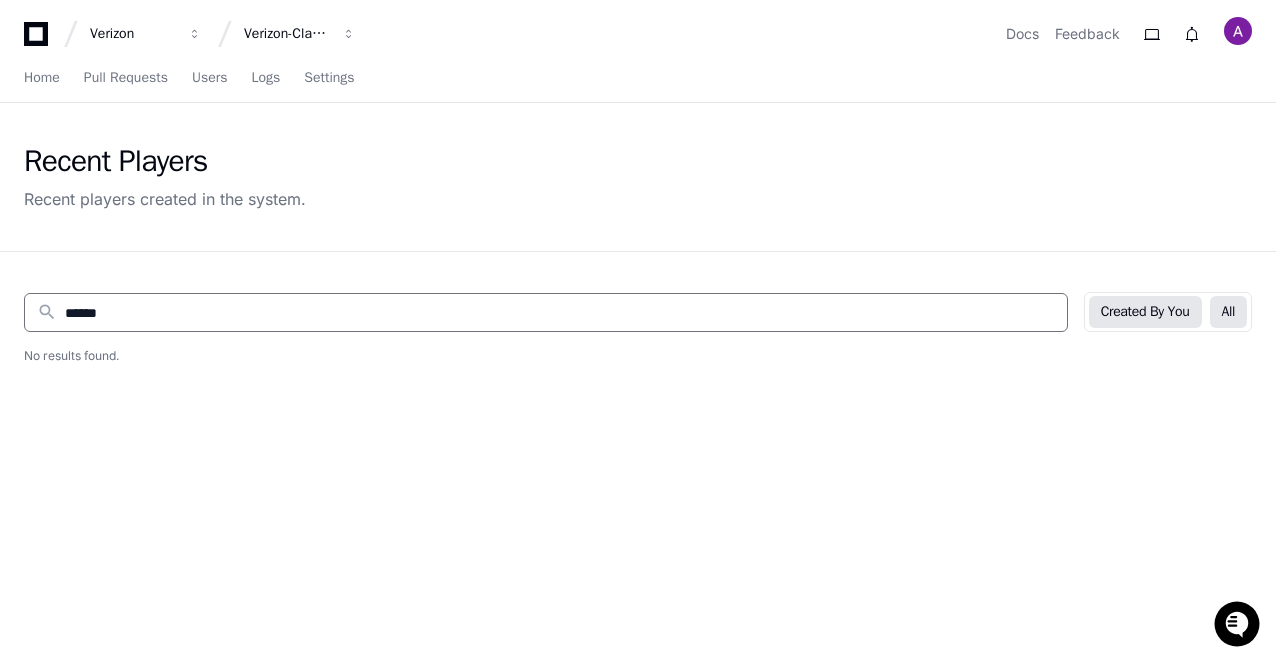 click on "All" 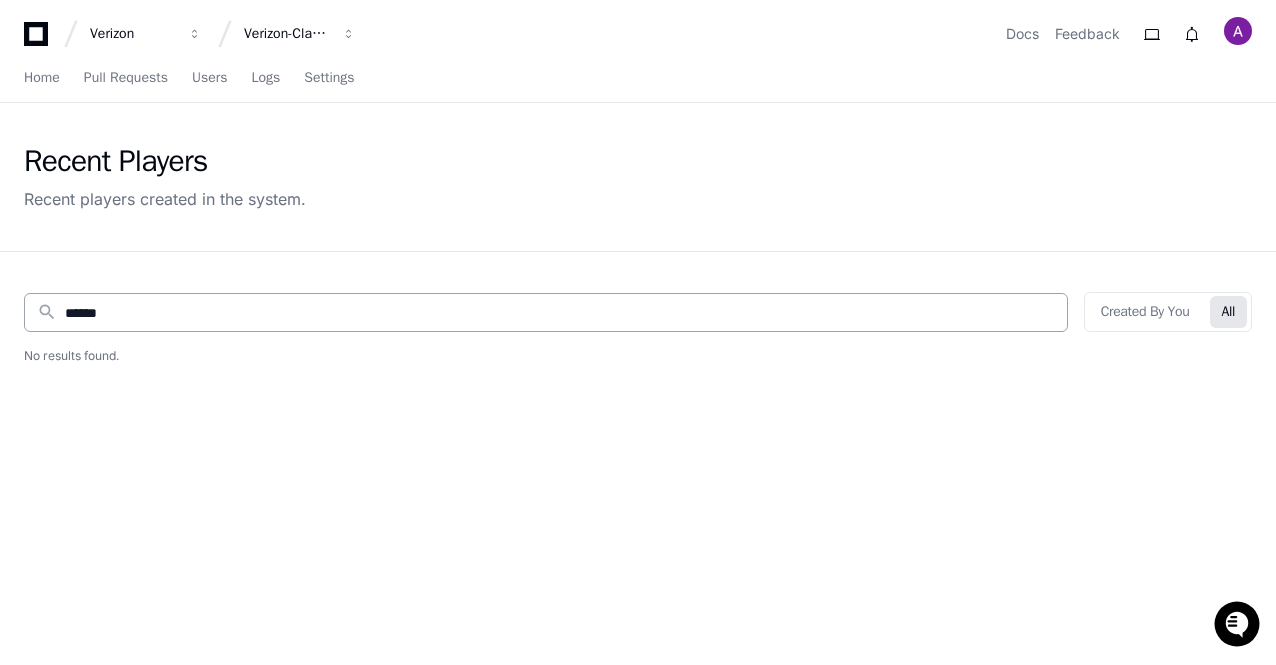 click on "******" at bounding box center [560, 313] 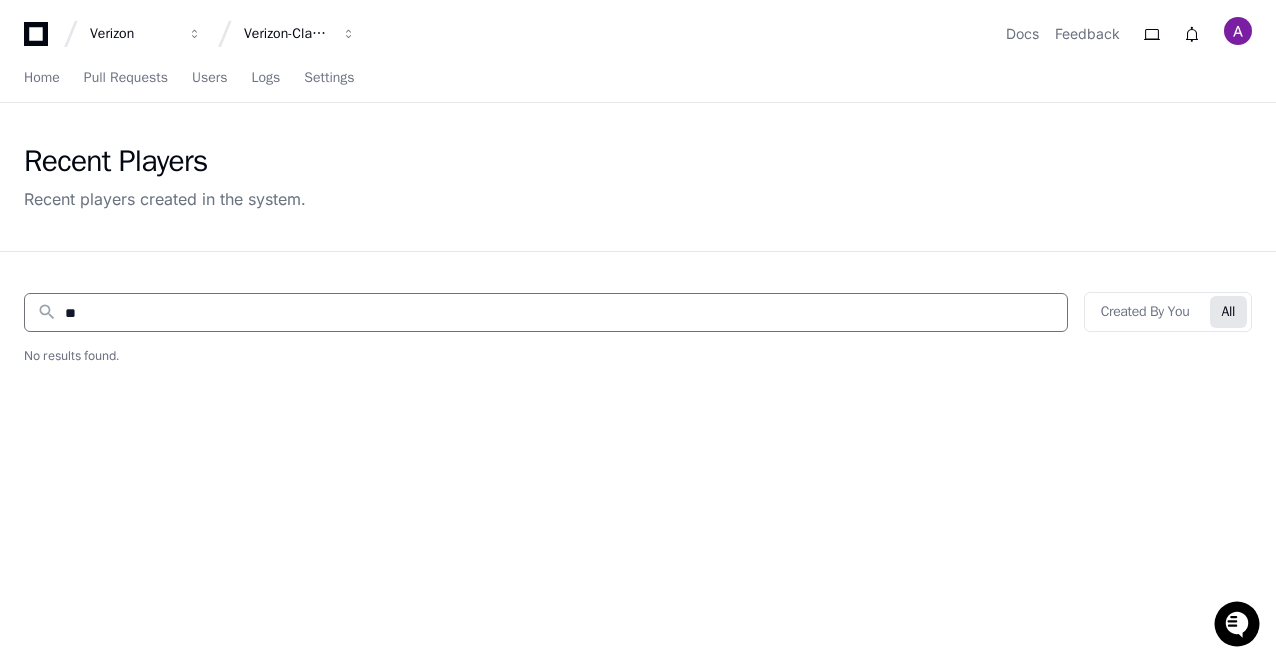 type on "*" 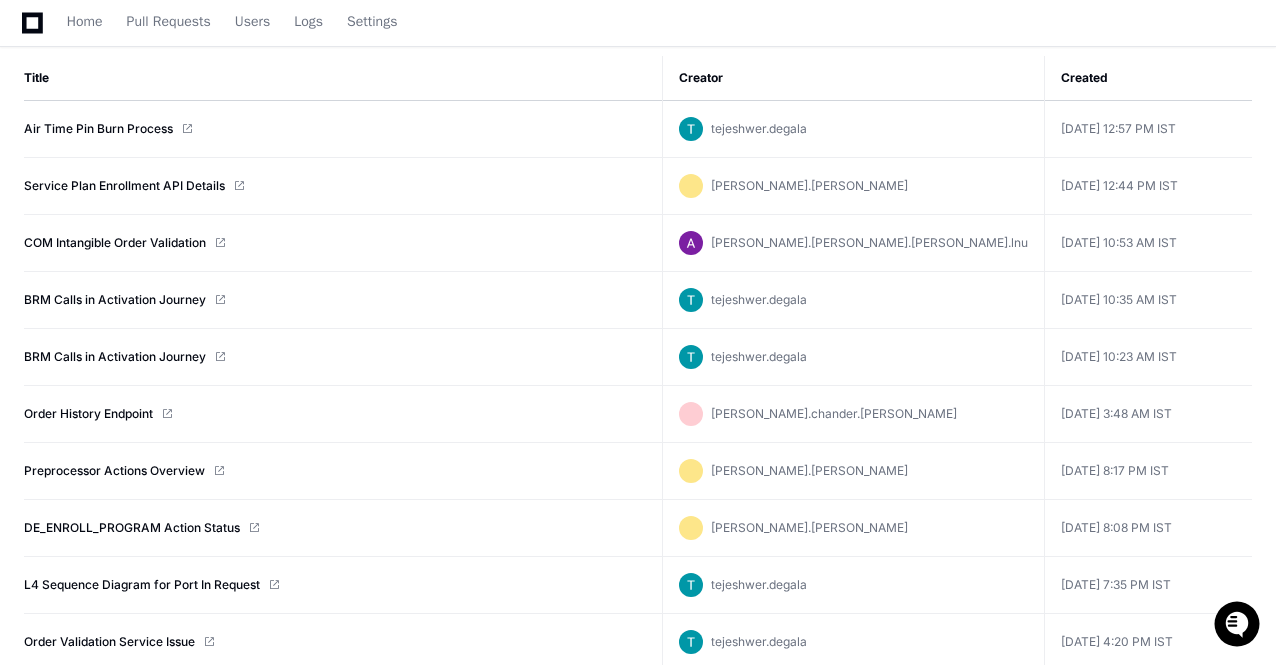 scroll, scrollTop: 0, scrollLeft: 0, axis: both 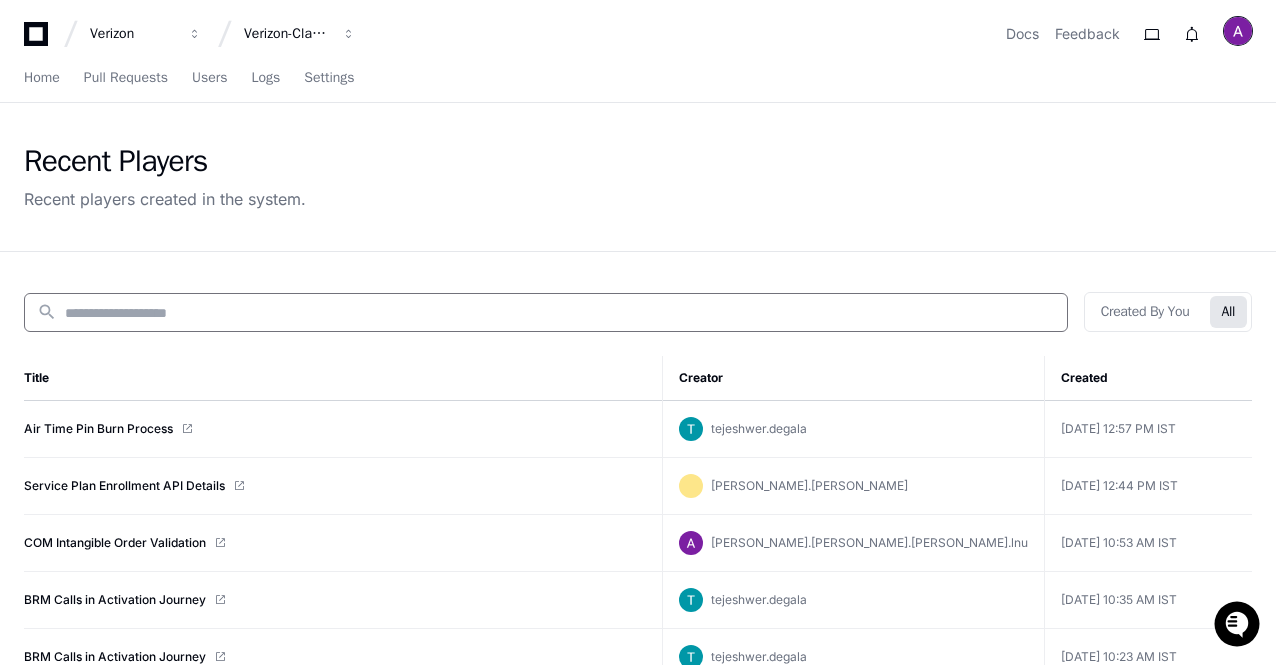 type 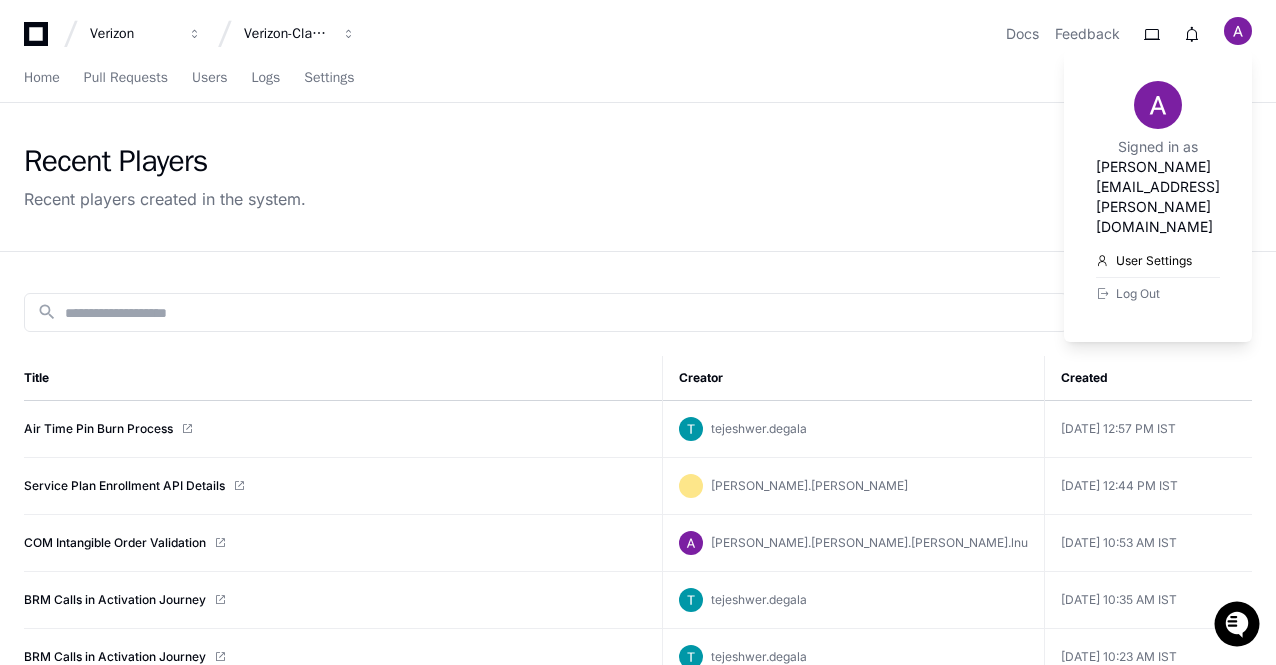 click on "User Settings" at bounding box center (1158, 261) 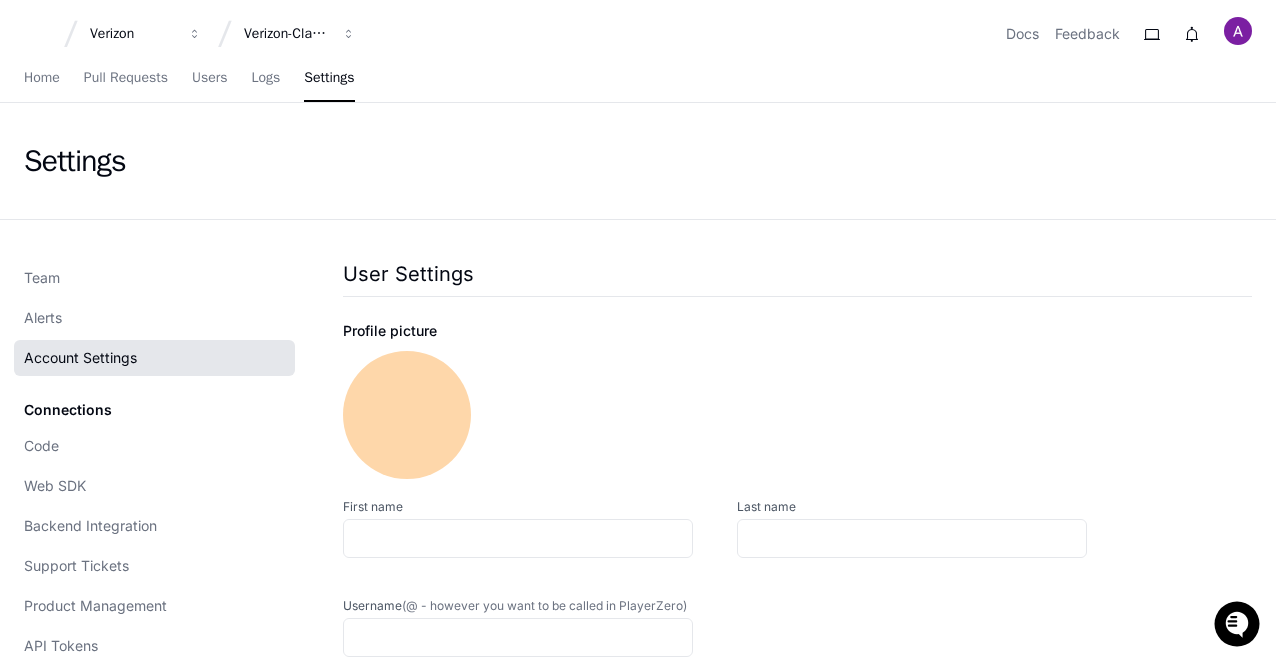 type on "**********" 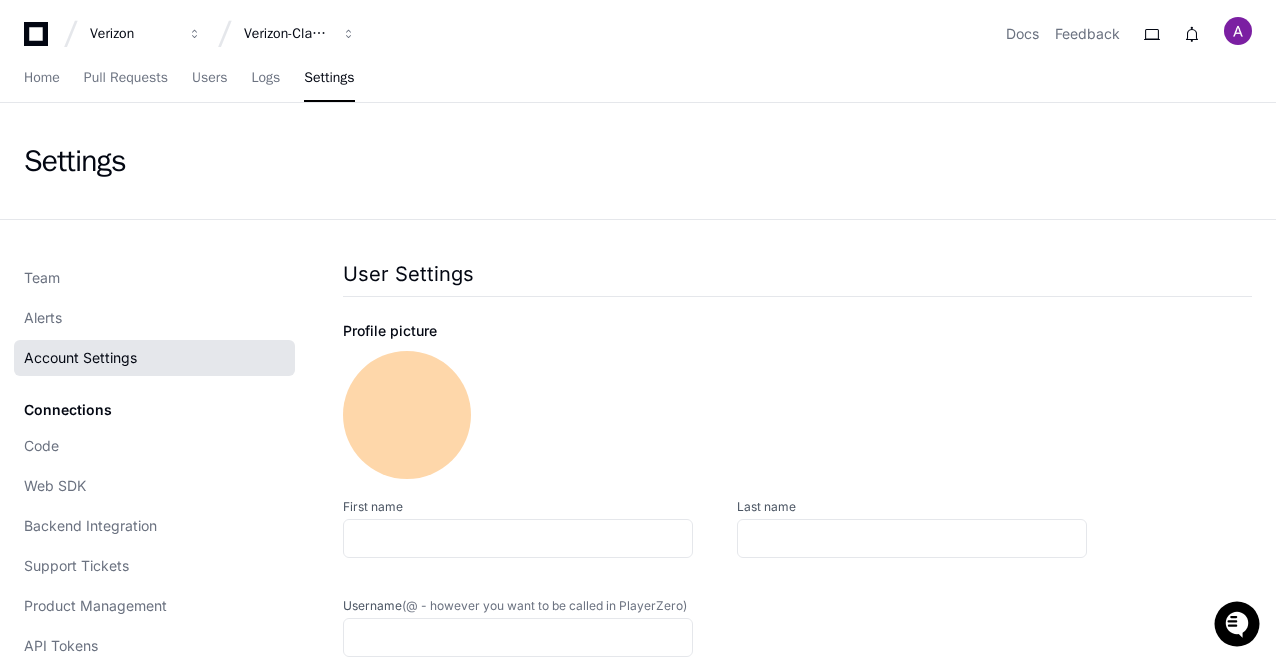 type on "***" 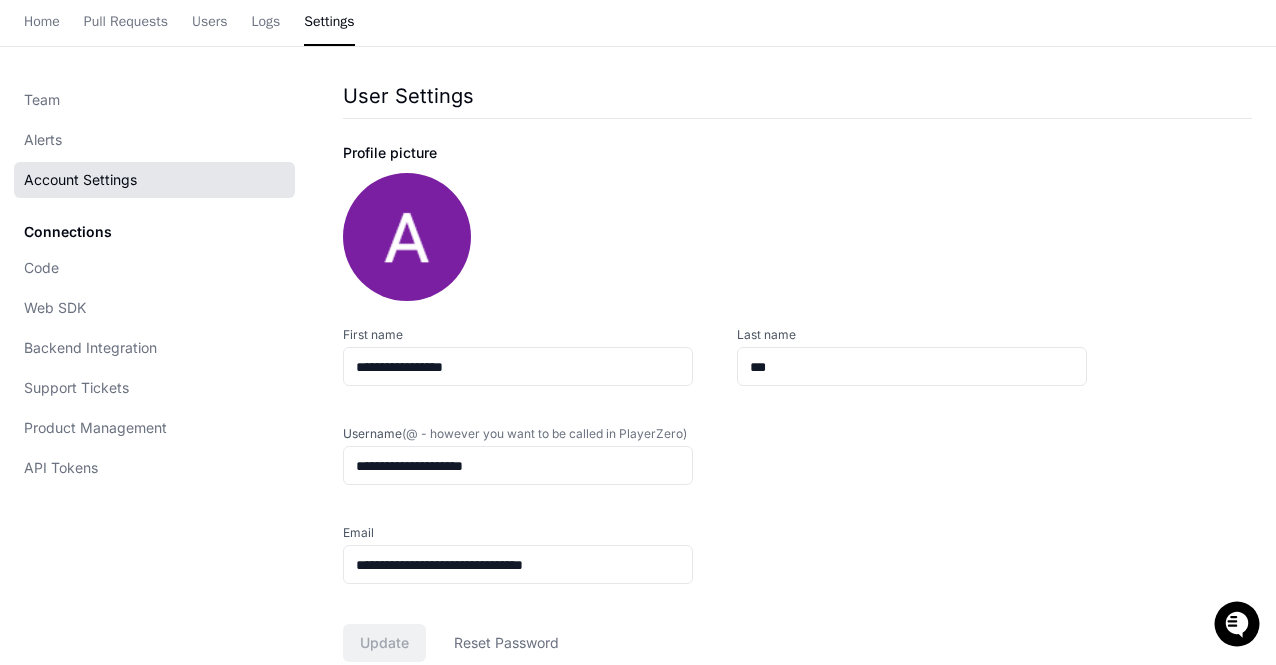 scroll, scrollTop: 0, scrollLeft: 0, axis: both 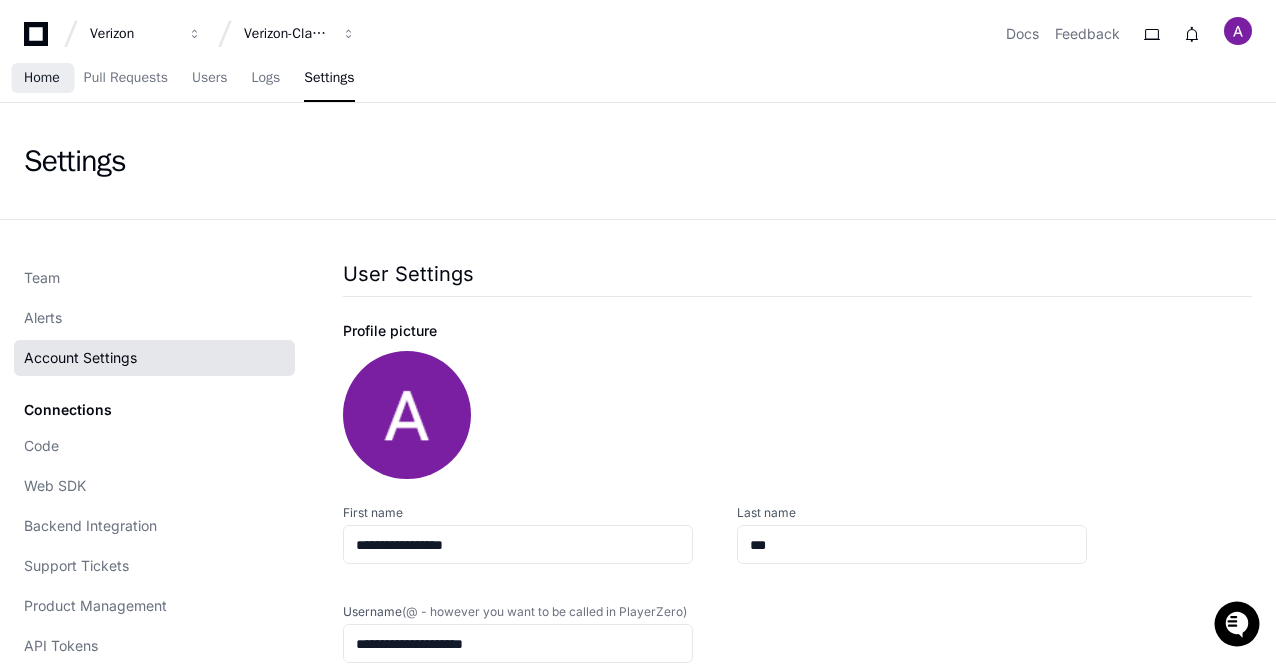 click on "Home" at bounding box center [42, 78] 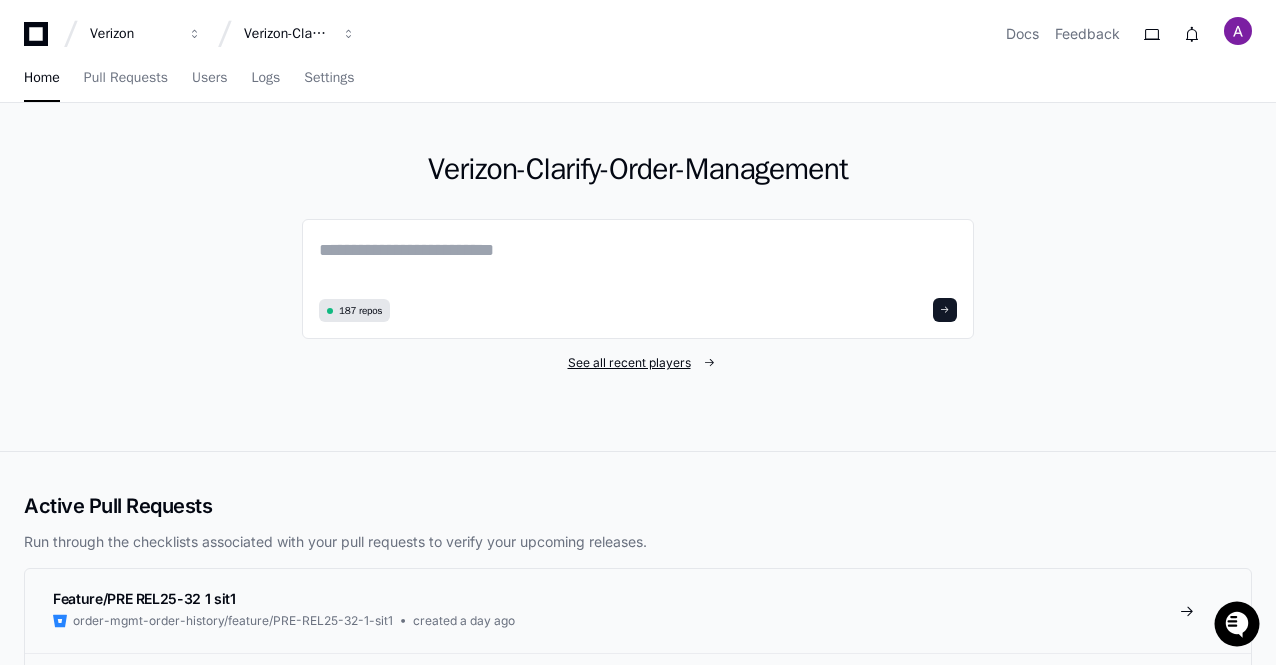click on "See all recent players" 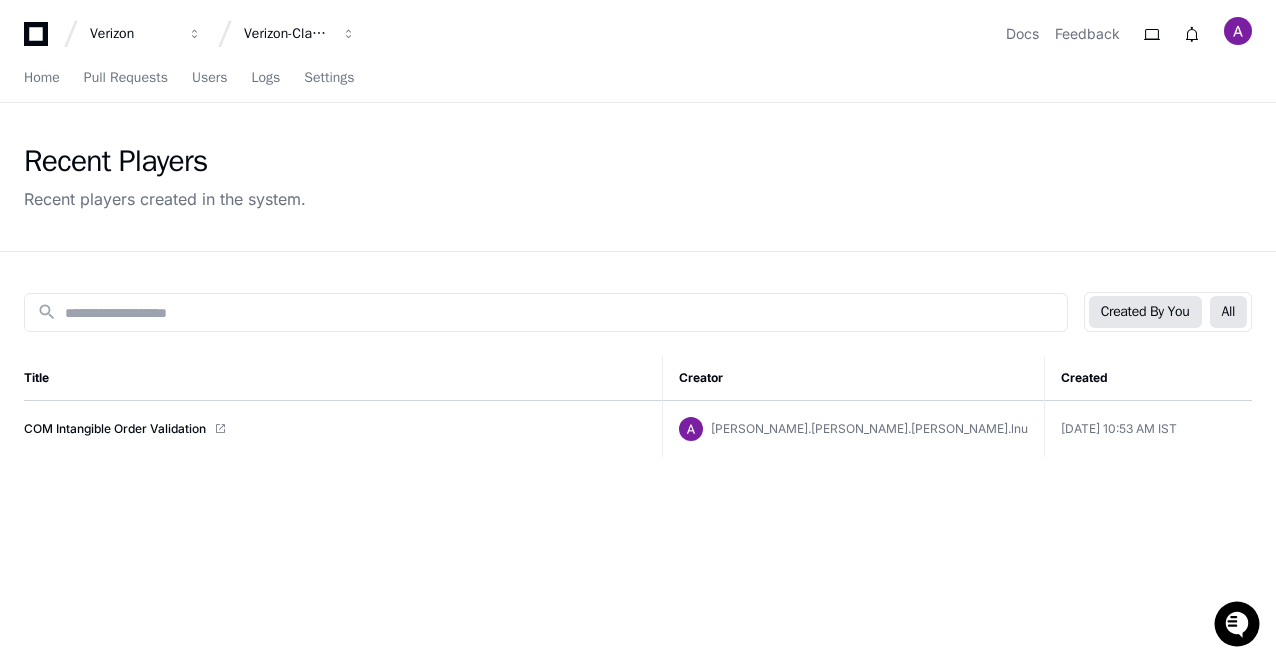 click on "All" 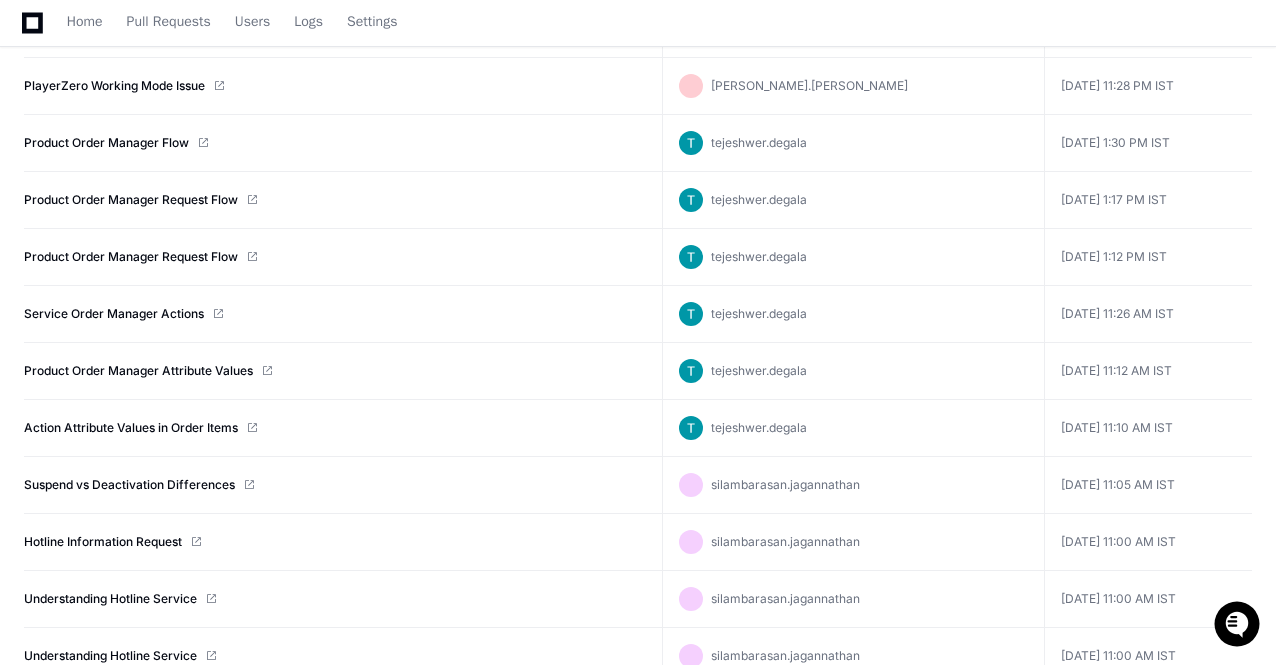 scroll, scrollTop: 4661, scrollLeft: 0, axis: vertical 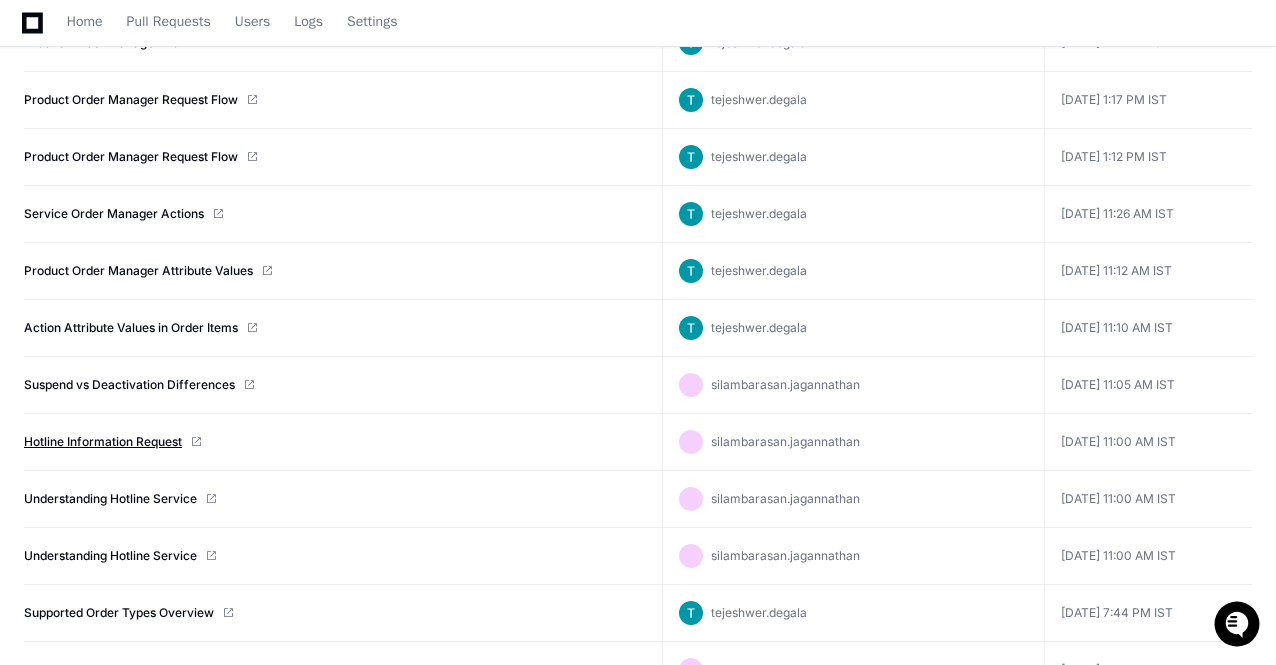 click on "Hotline Information Request" 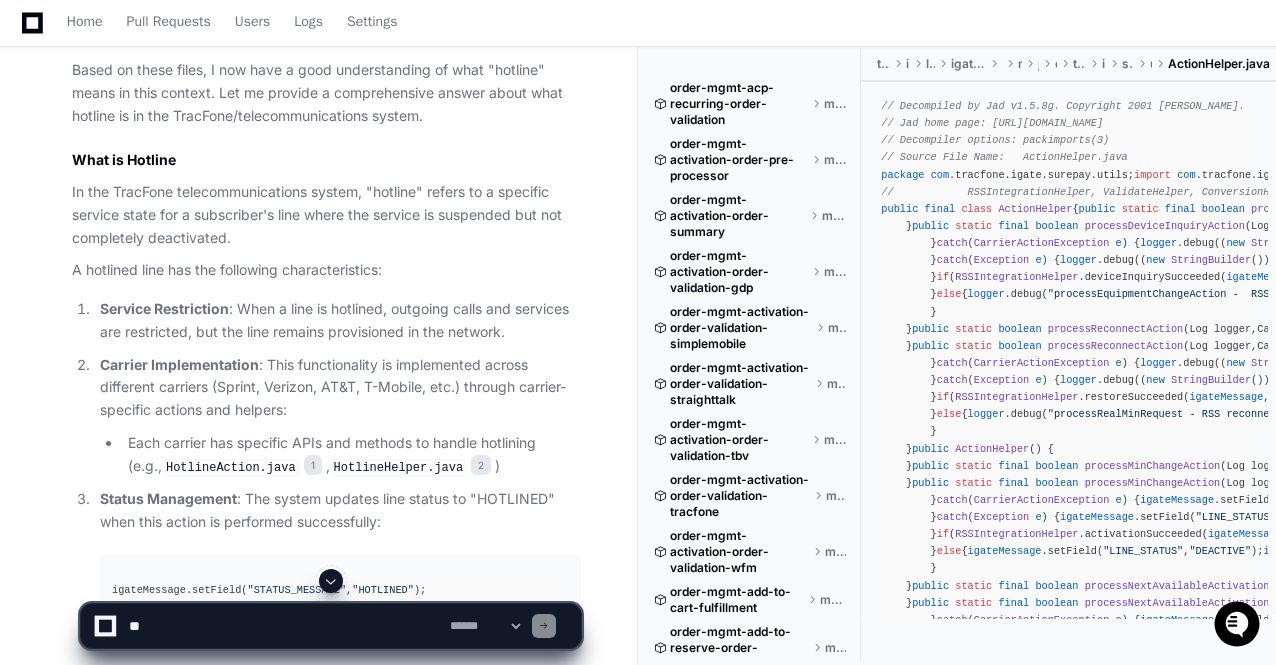 scroll, scrollTop: 900, scrollLeft: 0, axis: vertical 